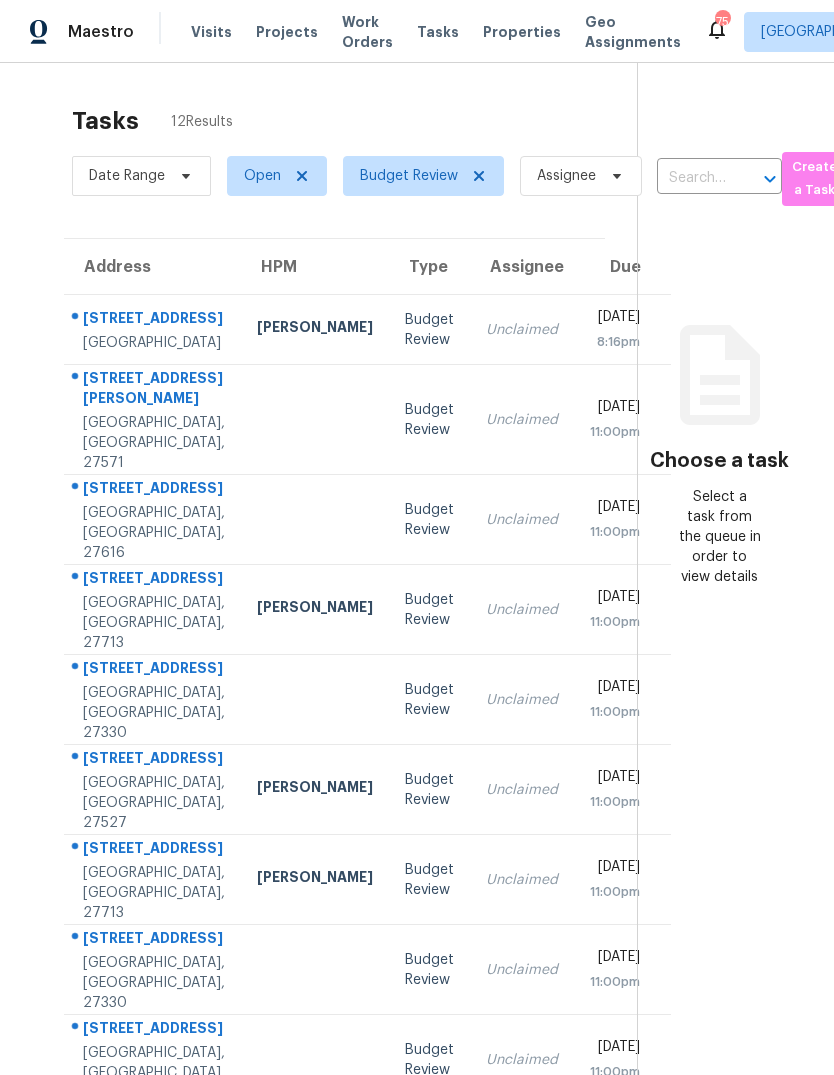 scroll, scrollTop: 0, scrollLeft: 0, axis: both 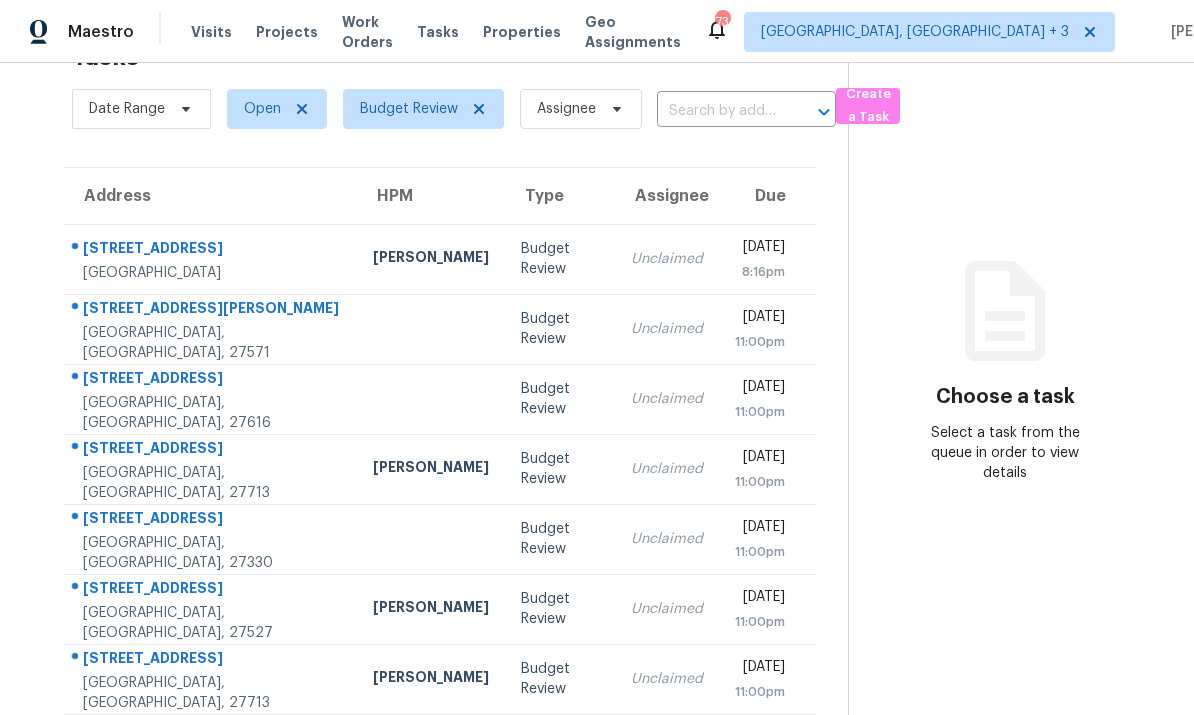 click on "310 Peachtree Pl   Durham, NC, 27701" at bounding box center [210, 259] 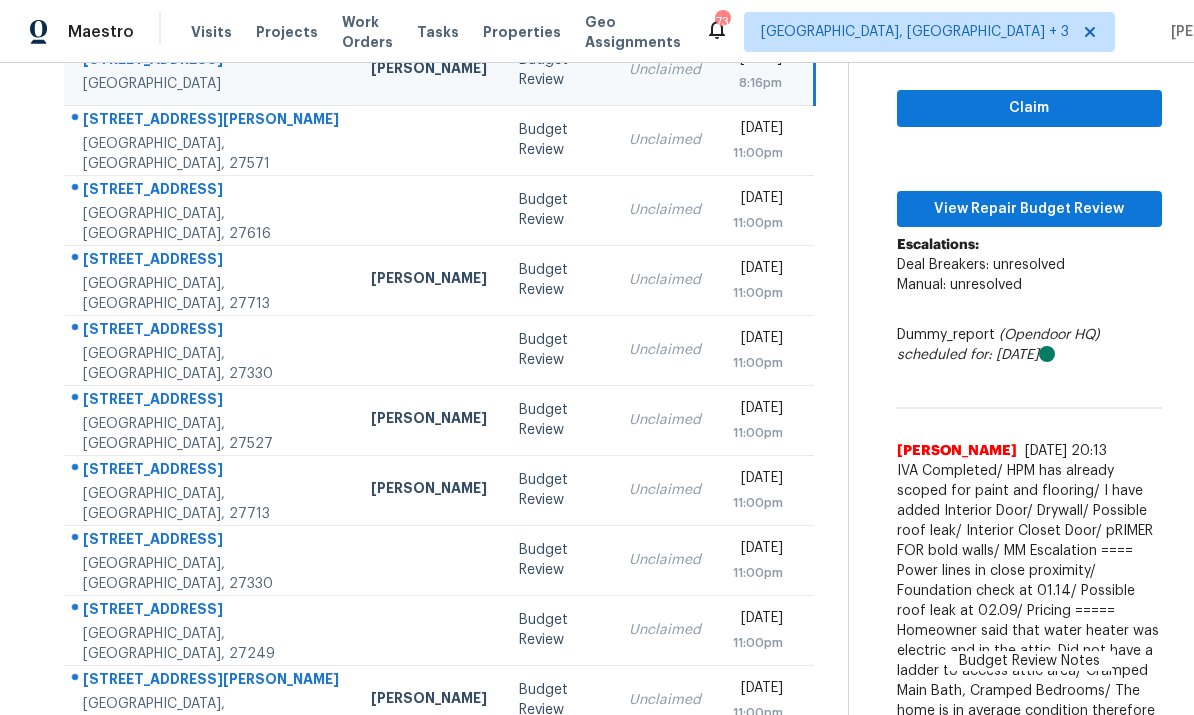 scroll, scrollTop: 252, scrollLeft: 0, axis: vertical 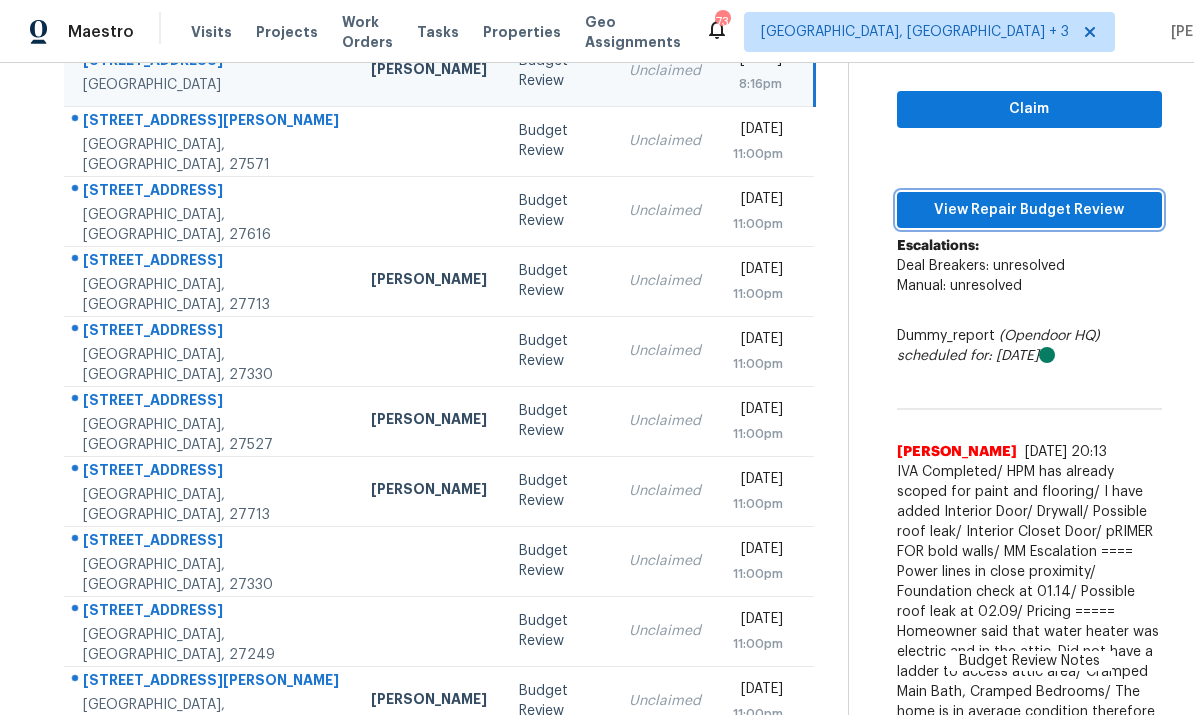 click on "View Repair Budget Review" at bounding box center (1029, 210) 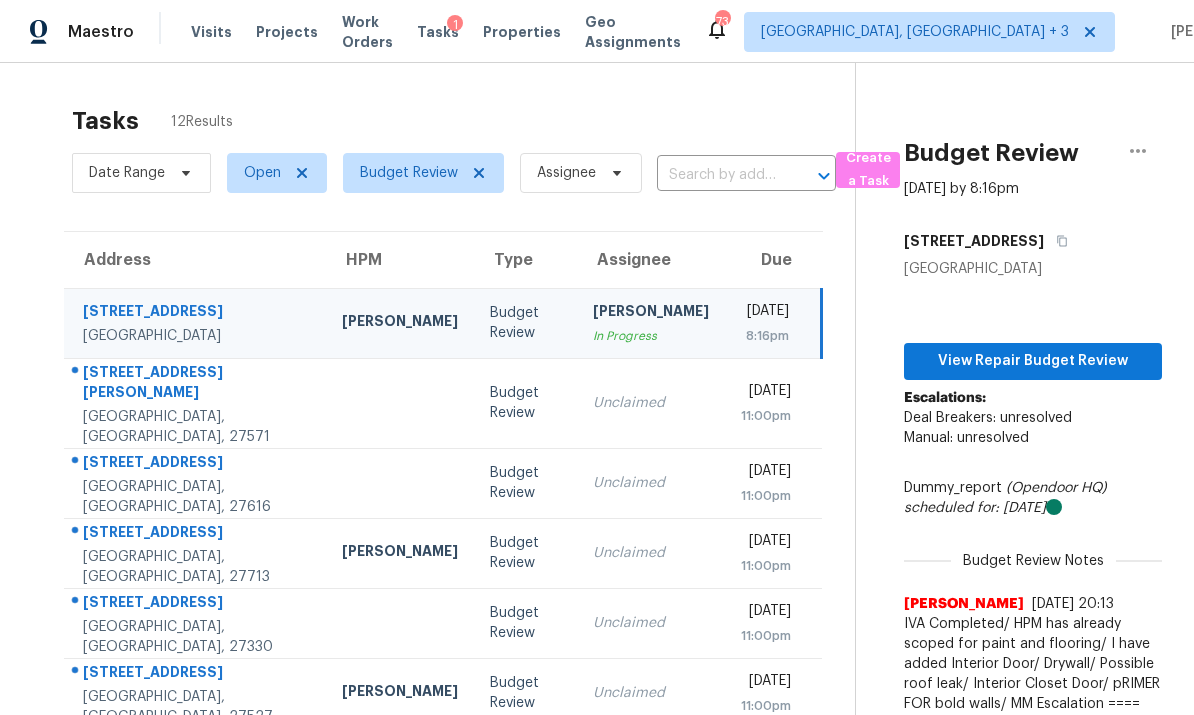 scroll, scrollTop: 0, scrollLeft: 0, axis: both 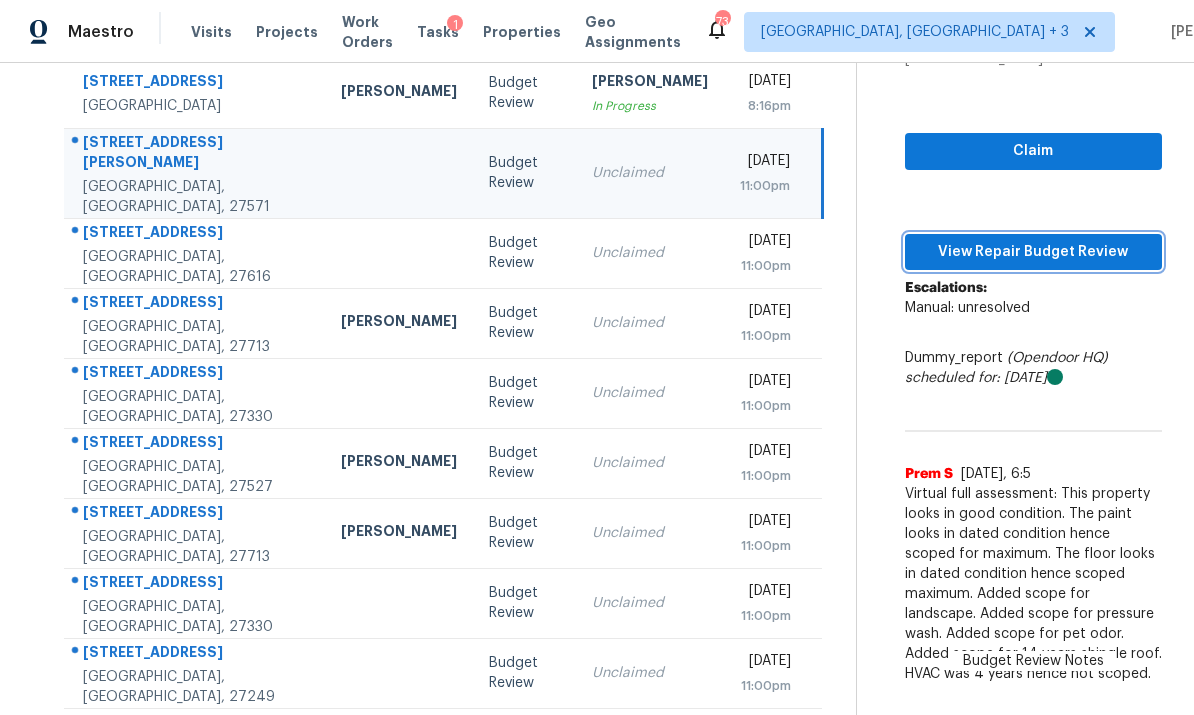 click on "View Repair Budget Review" at bounding box center (1033, 252) 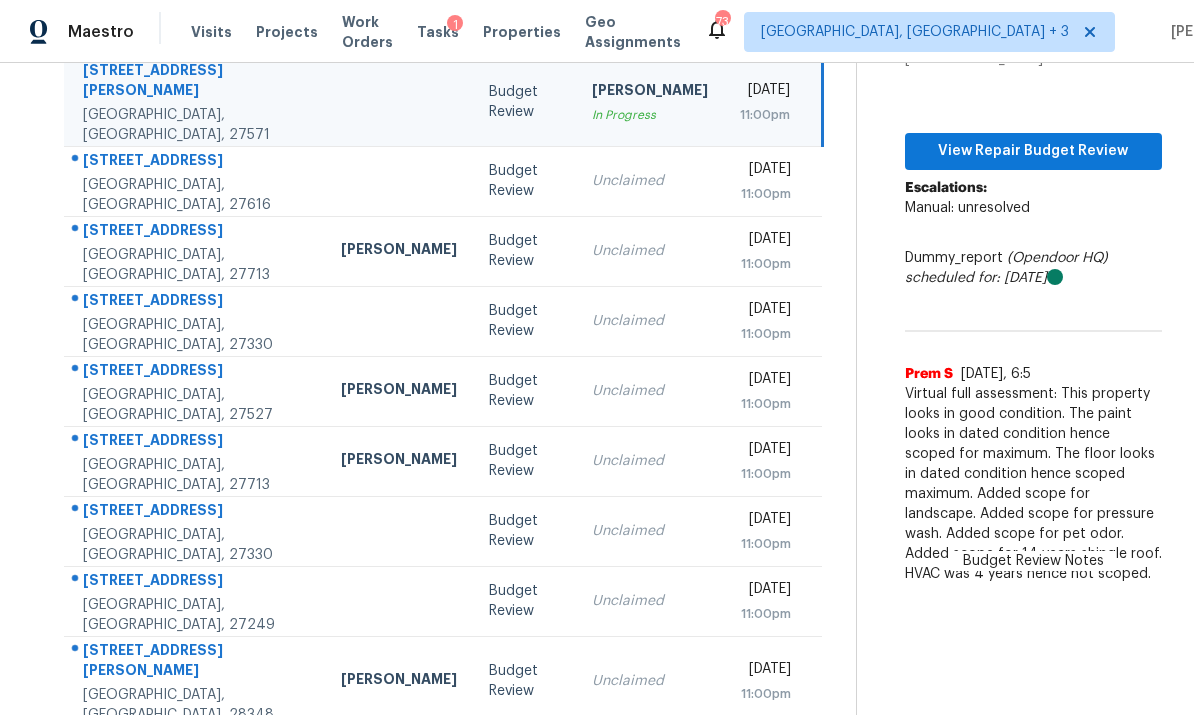 scroll, scrollTop: 63, scrollLeft: 0, axis: vertical 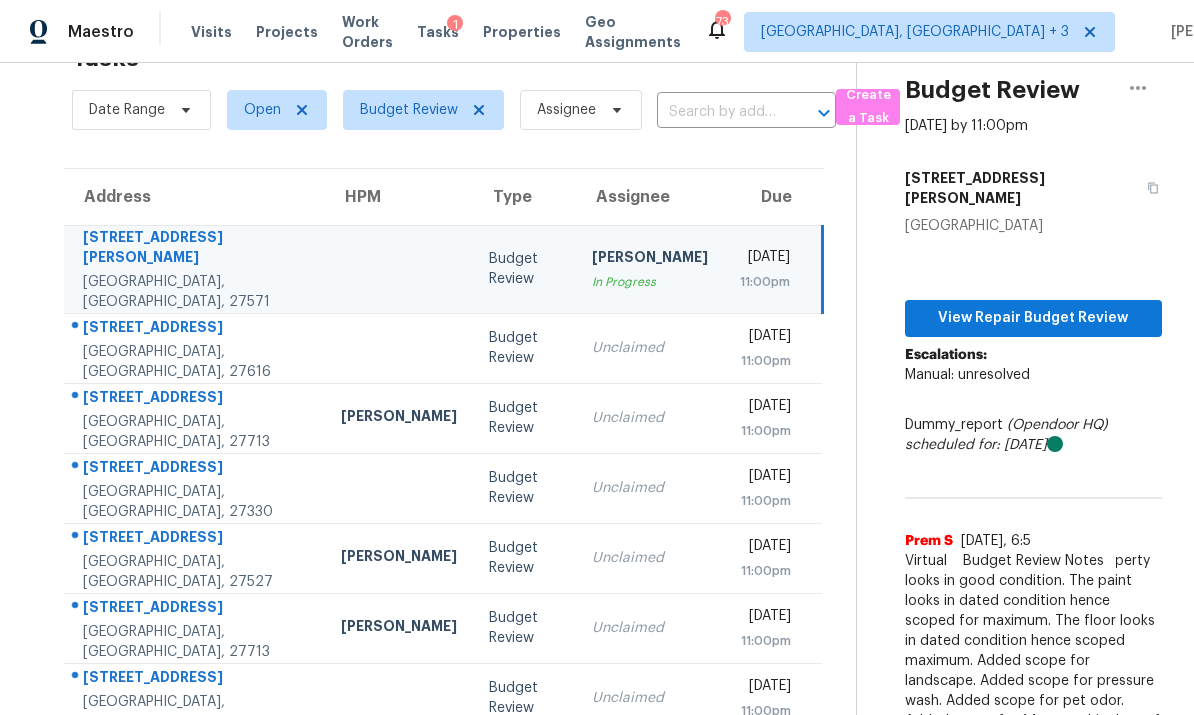 click at bounding box center [399, 348] 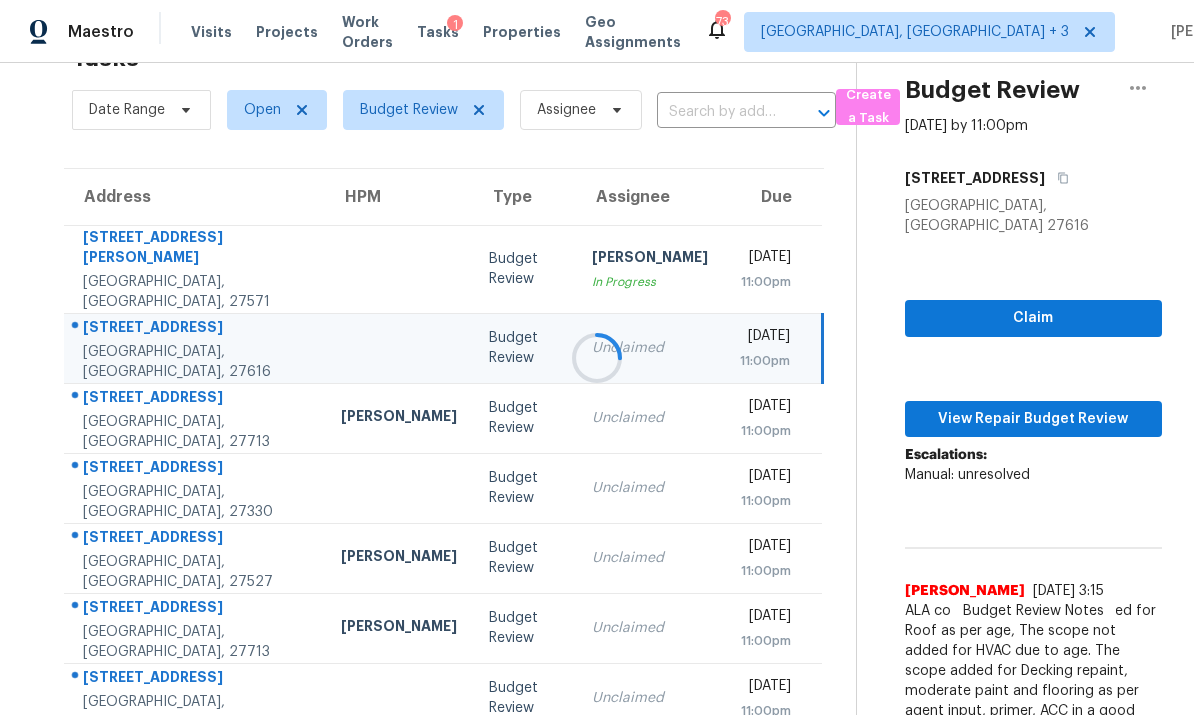 scroll, scrollTop: 75, scrollLeft: 0, axis: vertical 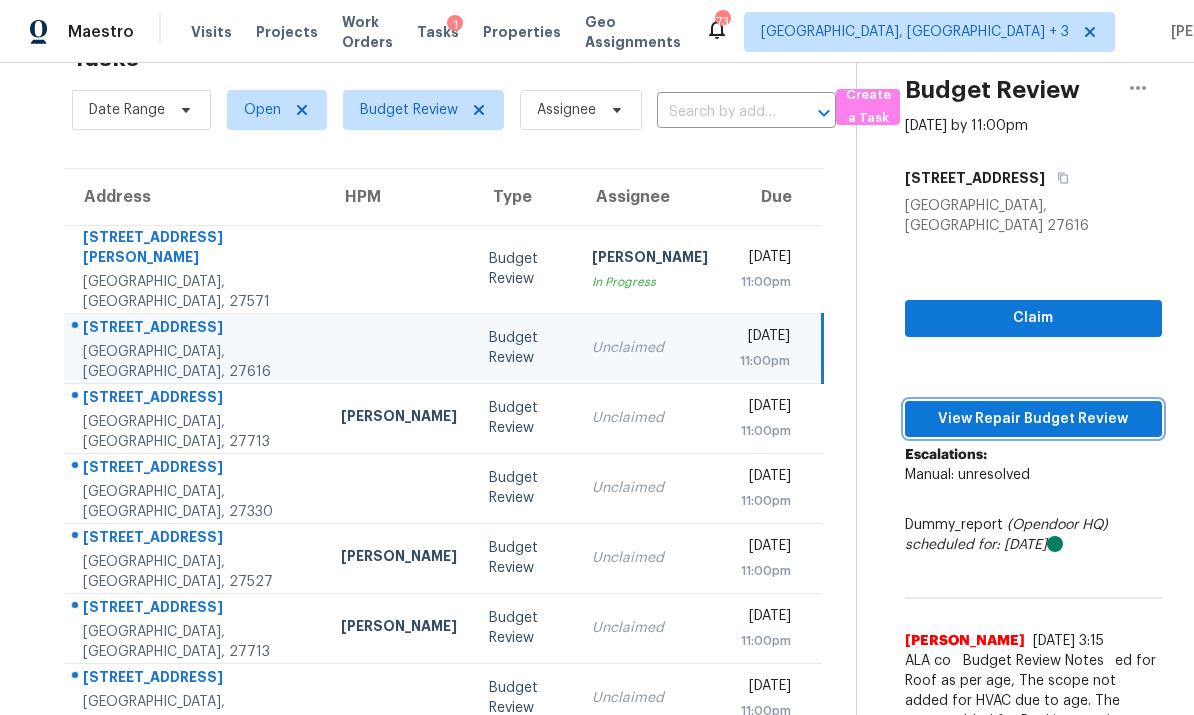 click on "View Repair Budget Review" at bounding box center [1033, 419] 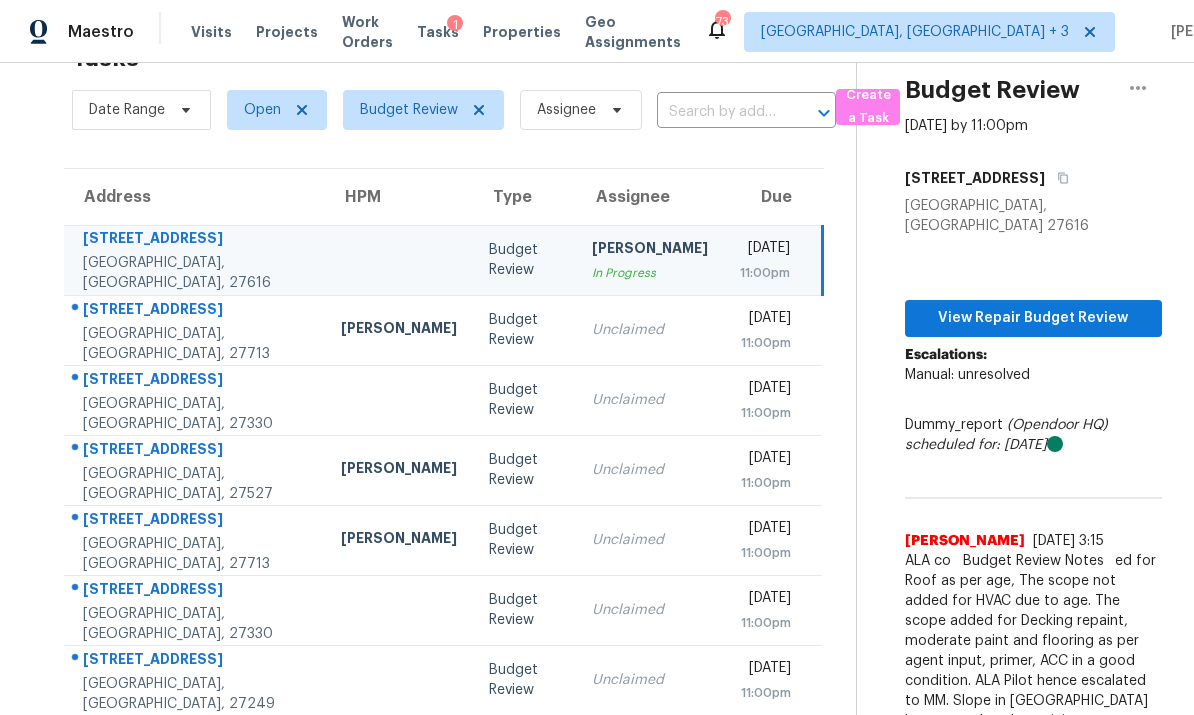 click on "906 Larchwood Dr   Durham, NC, 27713" at bounding box center (194, 330) 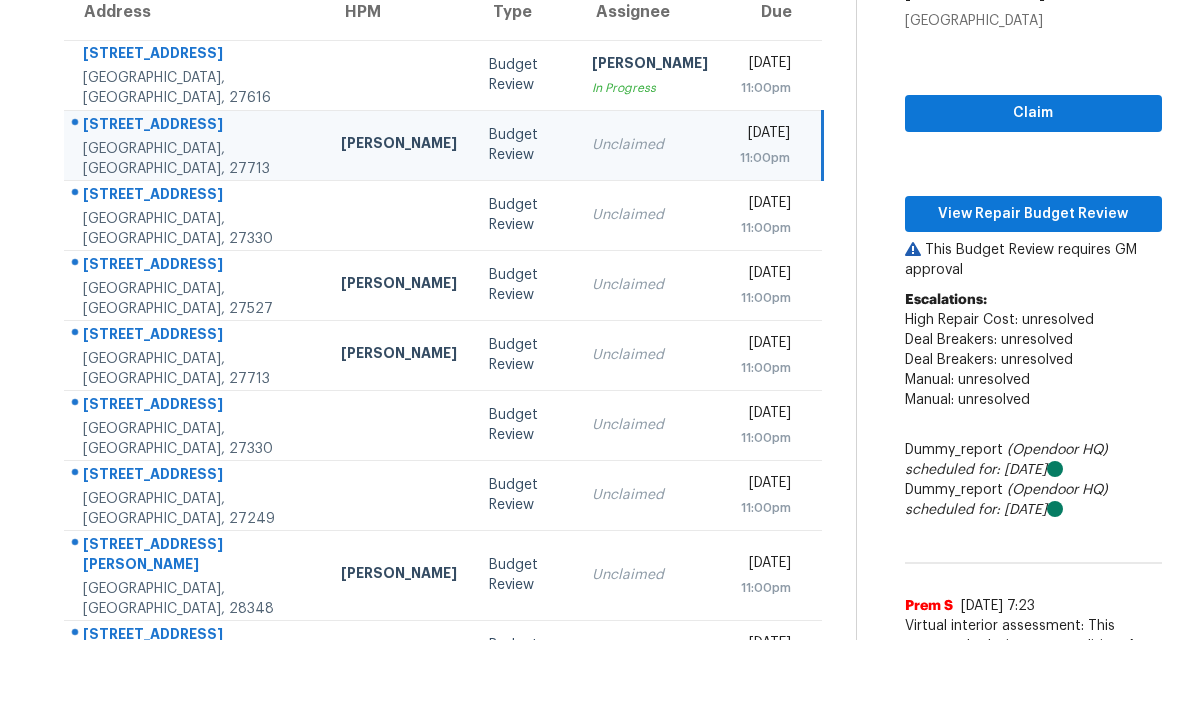 scroll, scrollTop: 118, scrollLeft: 0, axis: vertical 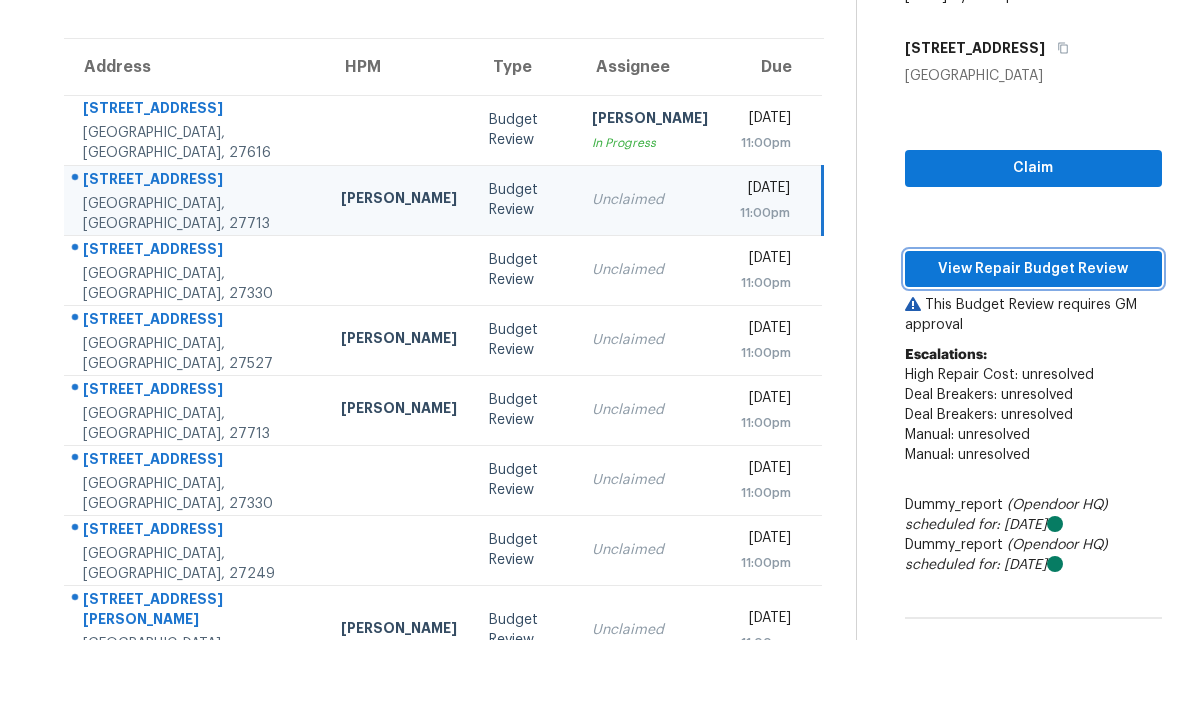 click on "View Repair Budget Review" at bounding box center [1033, 269] 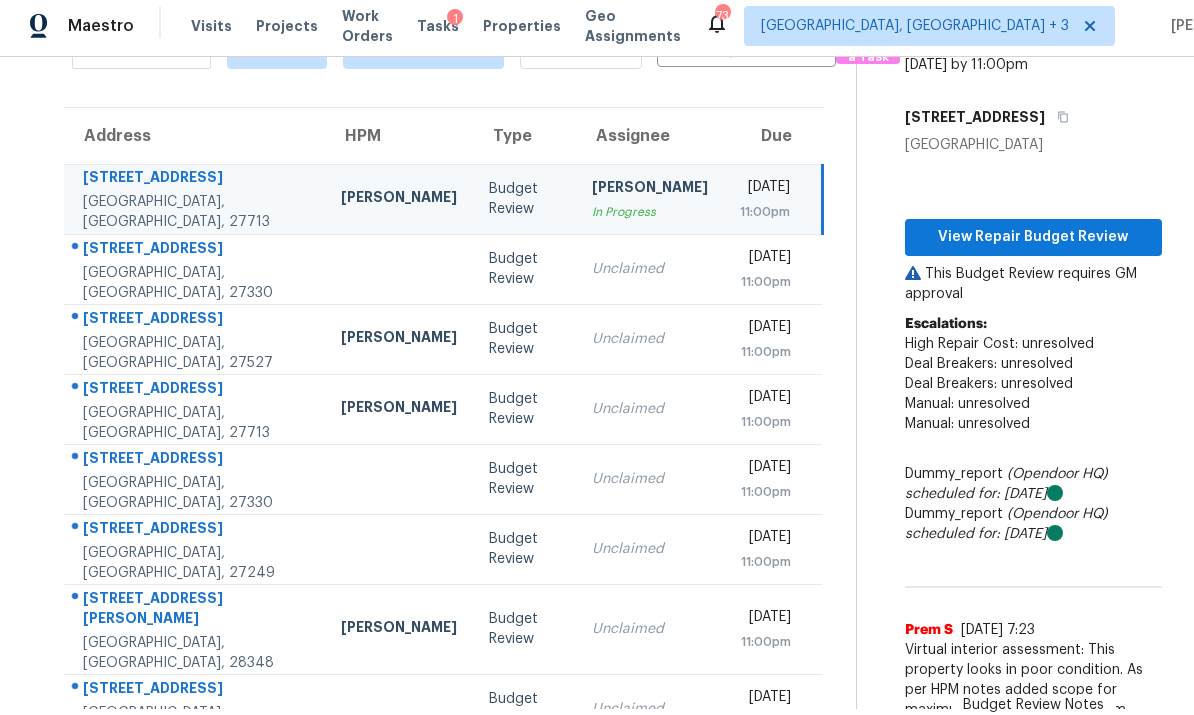click at bounding box center [399, 269] 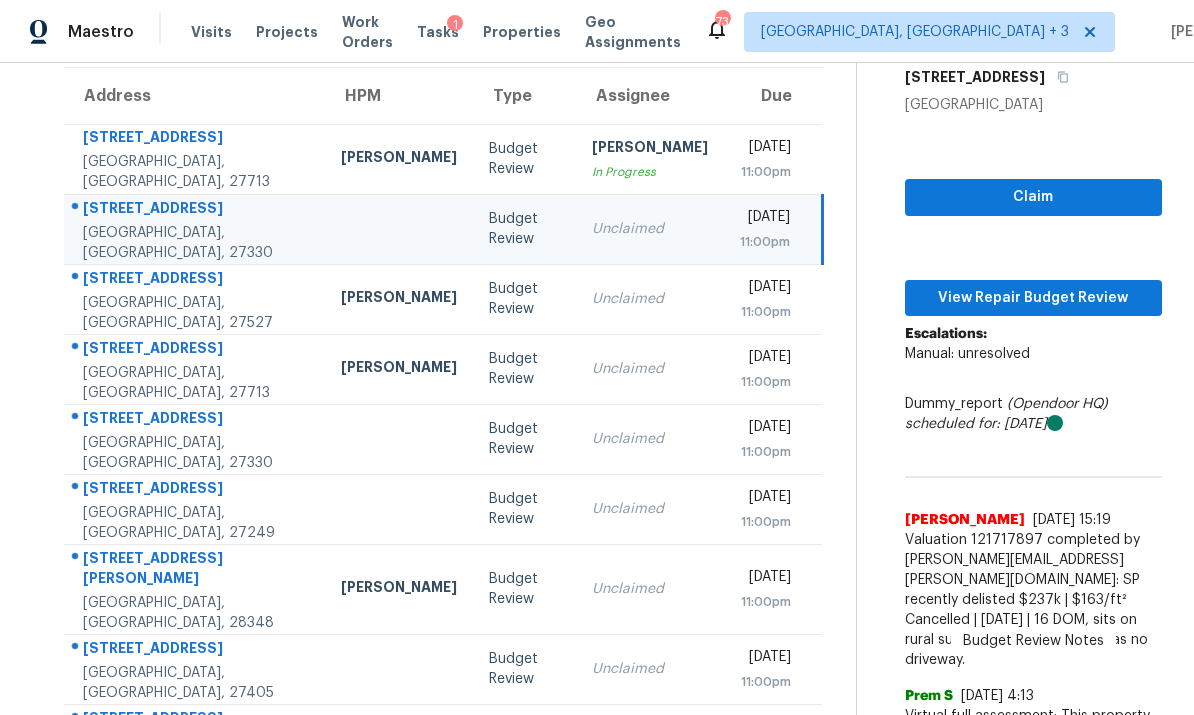 scroll, scrollTop: 152, scrollLeft: 0, axis: vertical 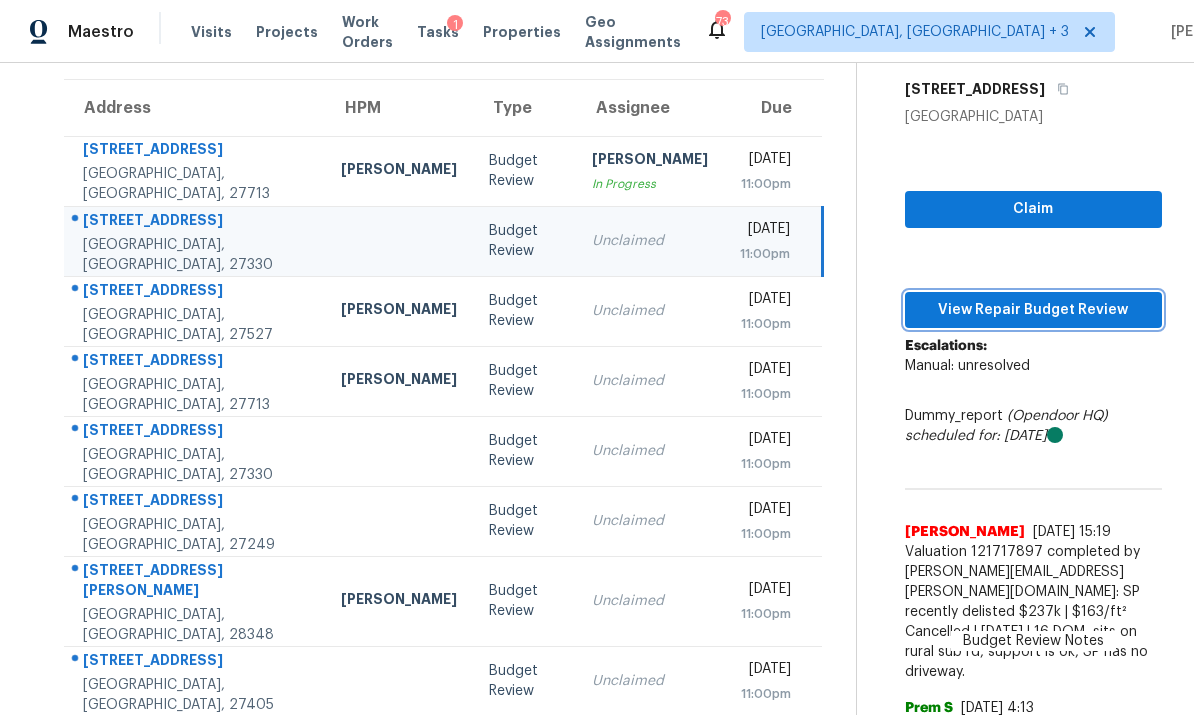 click on "View Repair Budget Review" at bounding box center [1033, 310] 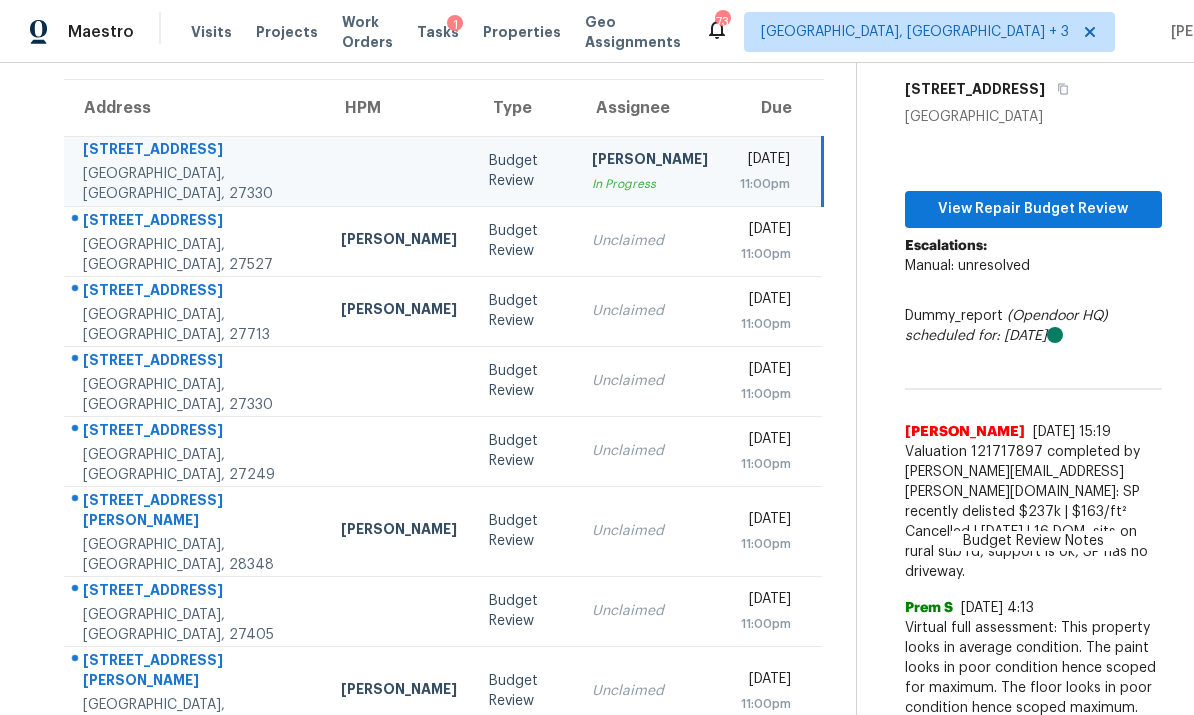 click on "Amanda Horton" at bounding box center (399, 241) 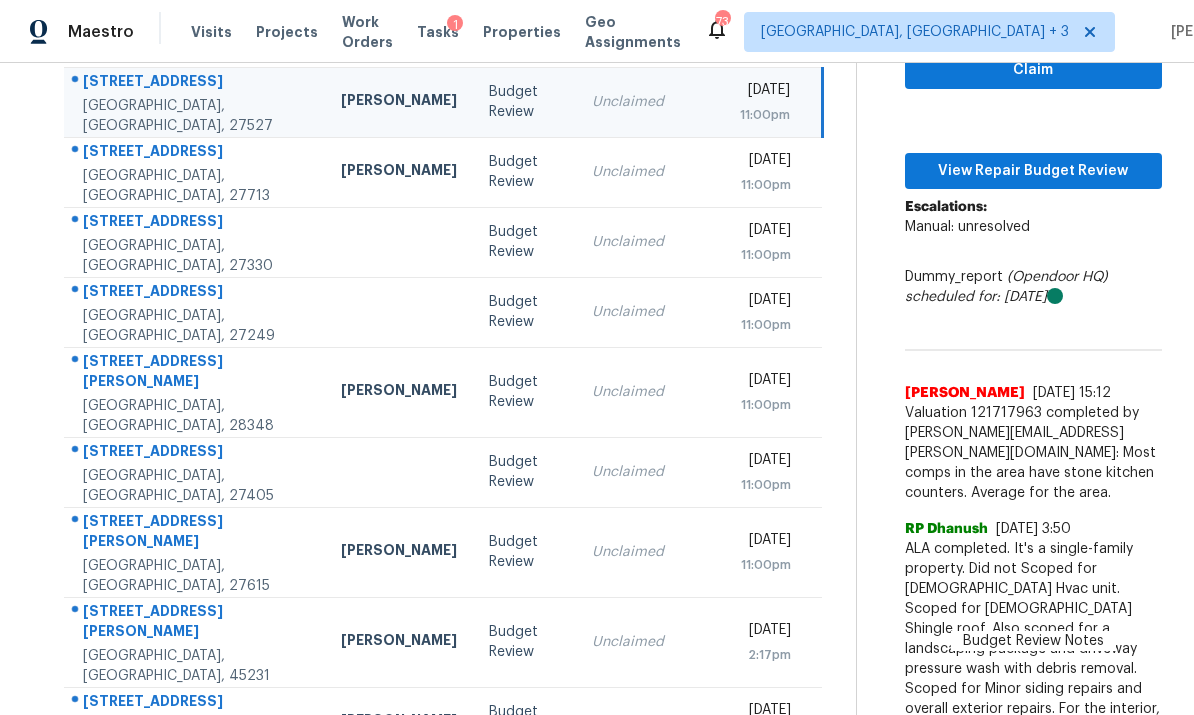 scroll, scrollTop: 290, scrollLeft: 0, axis: vertical 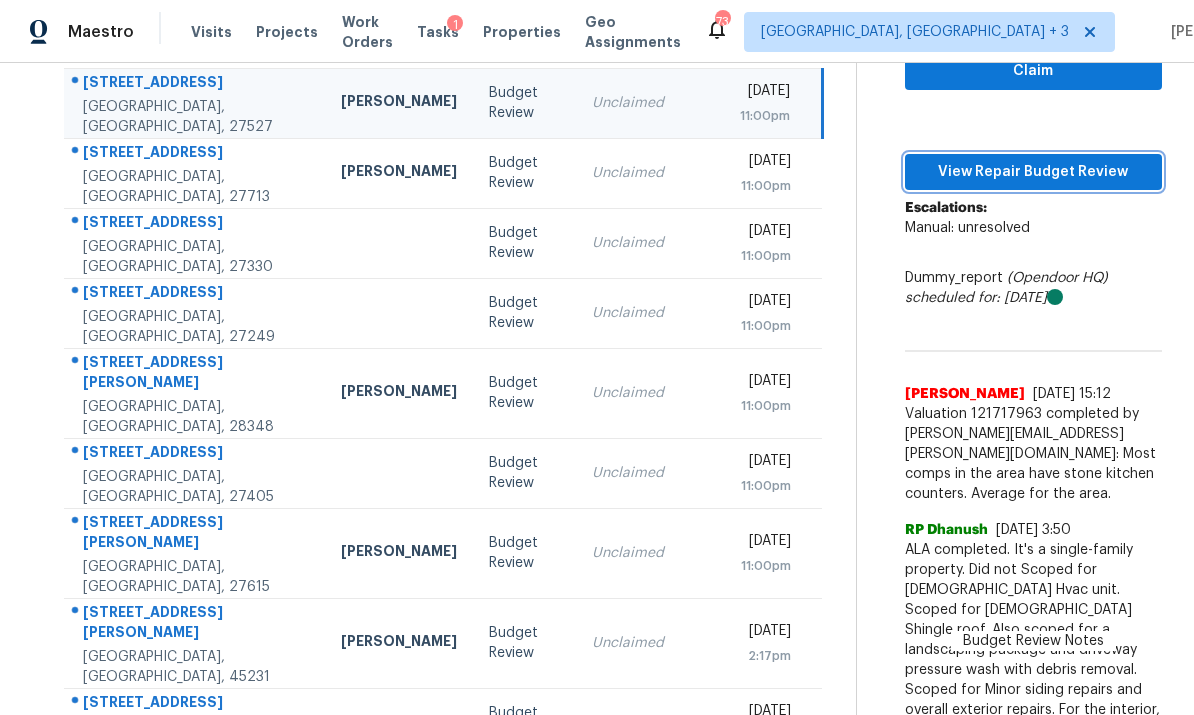 click on "View Repair Budget Review" at bounding box center (1033, 172) 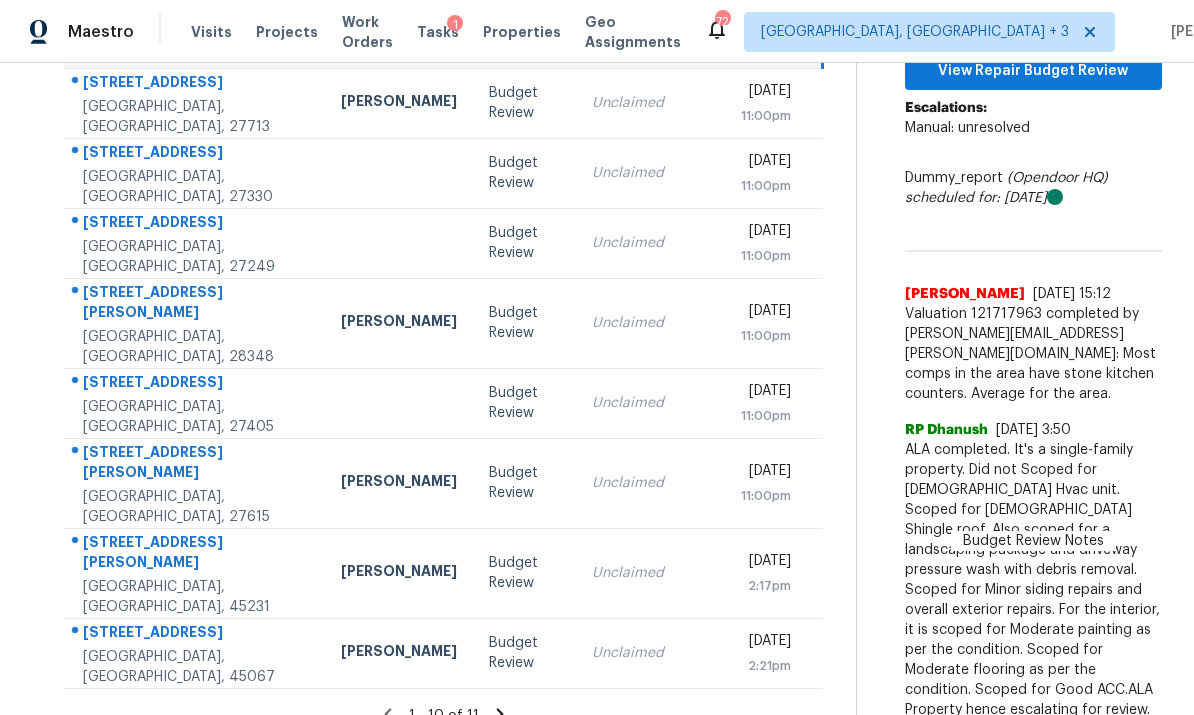 scroll, scrollTop: 190, scrollLeft: 0, axis: vertical 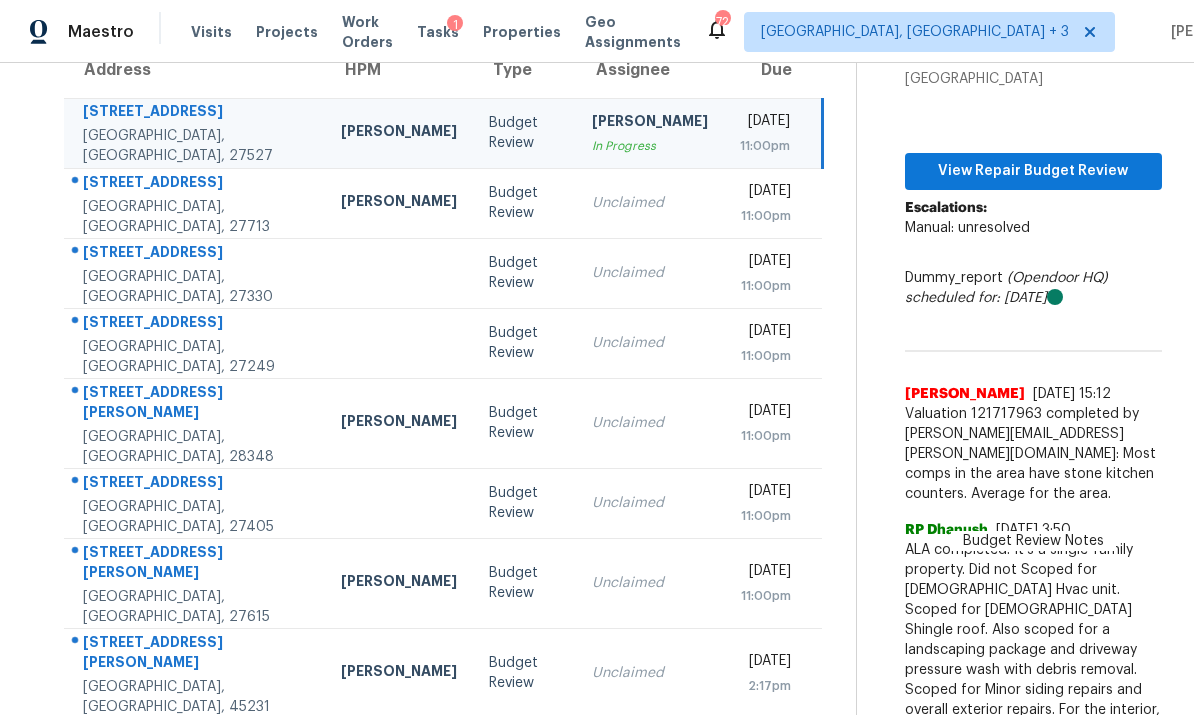 click on "107 Wood Valley Ct   Durham, NC, 27713" at bounding box center (194, 203) 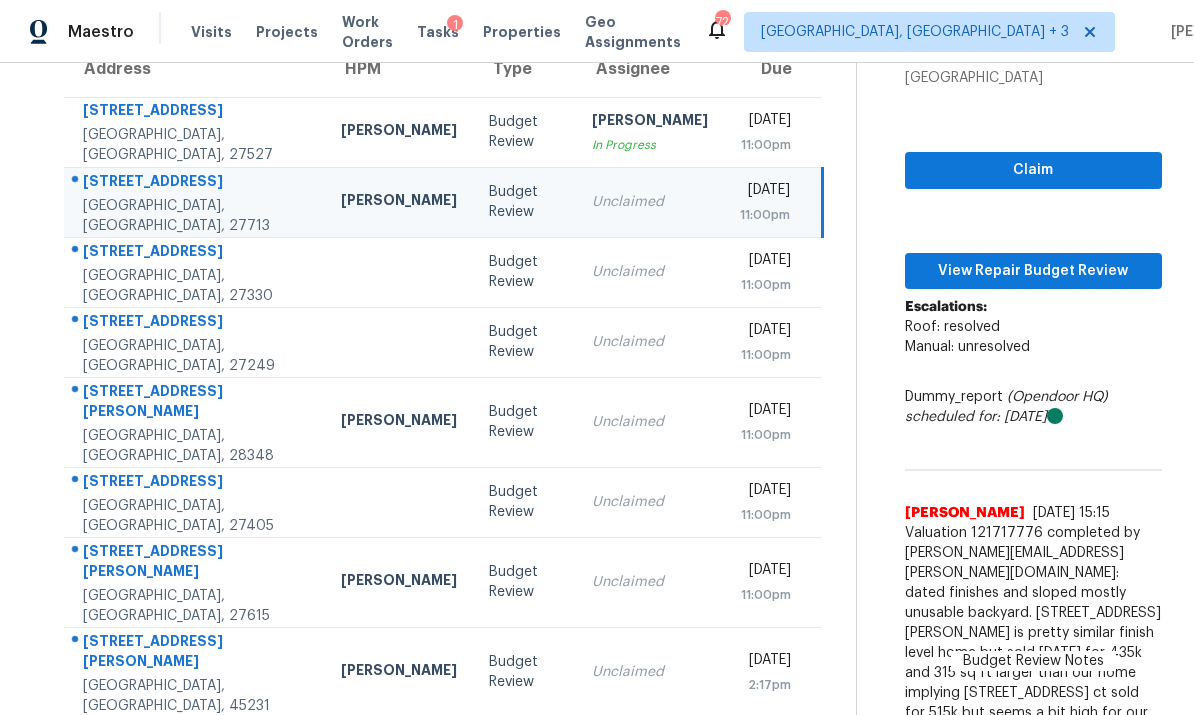 scroll, scrollTop: 190, scrollLeft: 0, axis: vertical 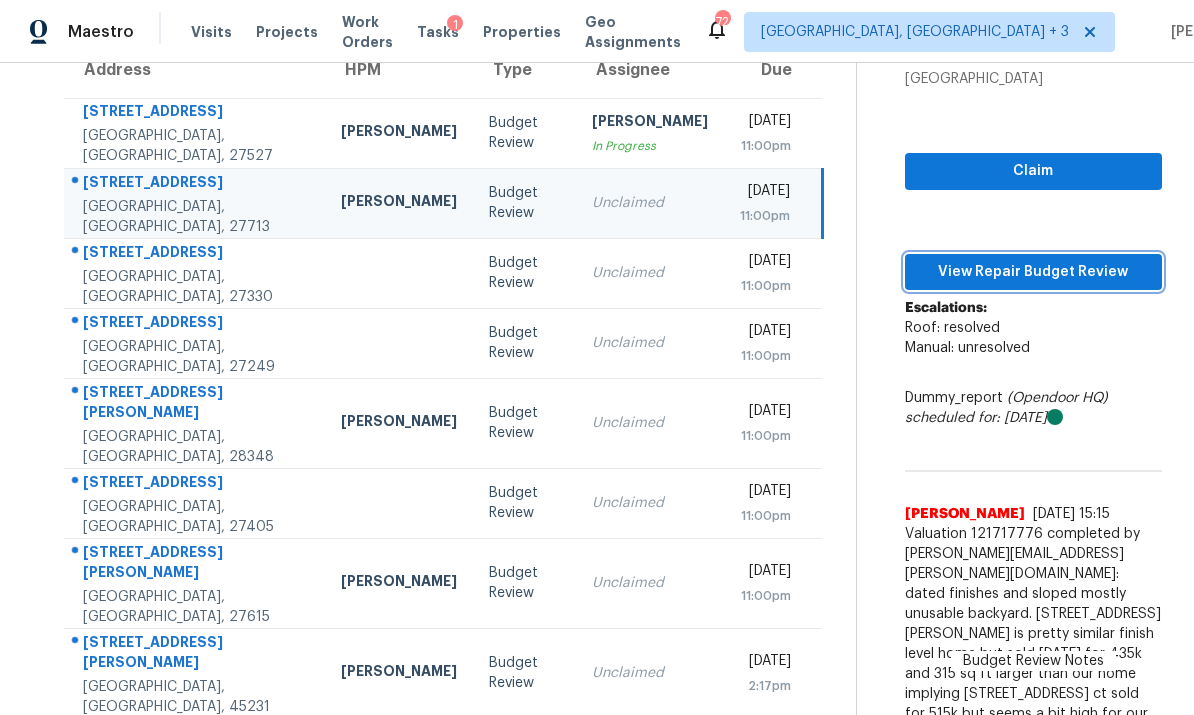 click on "View Repair Budget Review" at bounding box center [1033, 272] 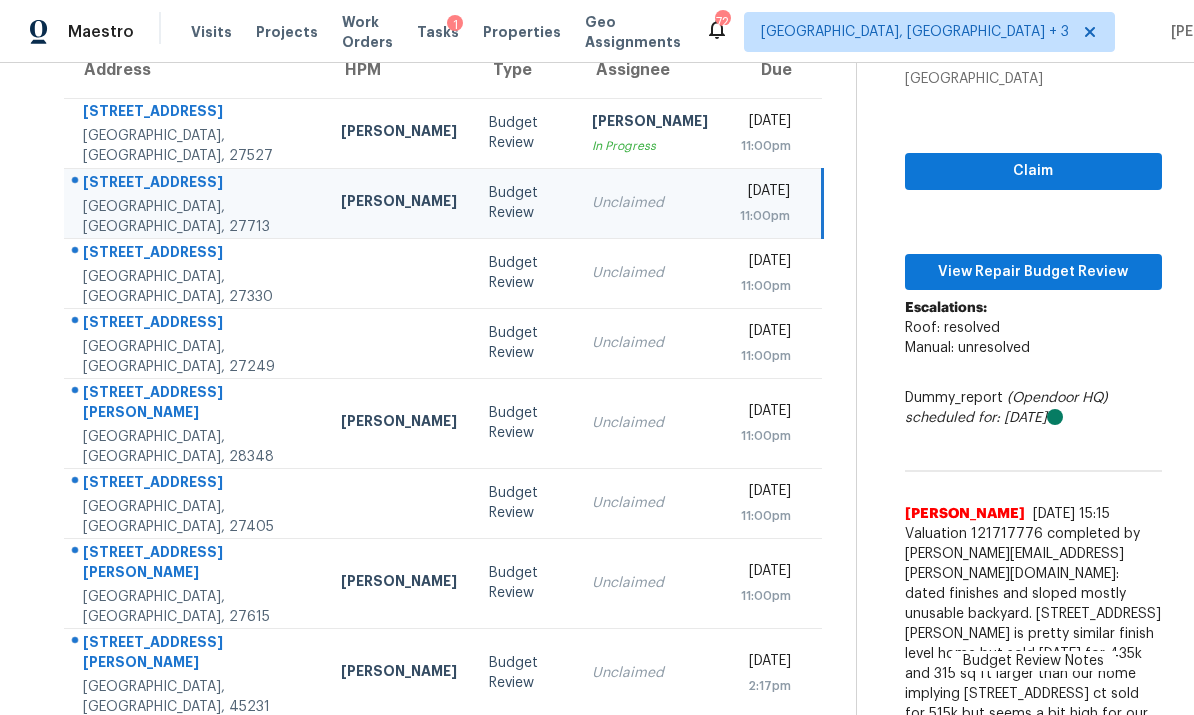 click at bounding box center [399, 273] 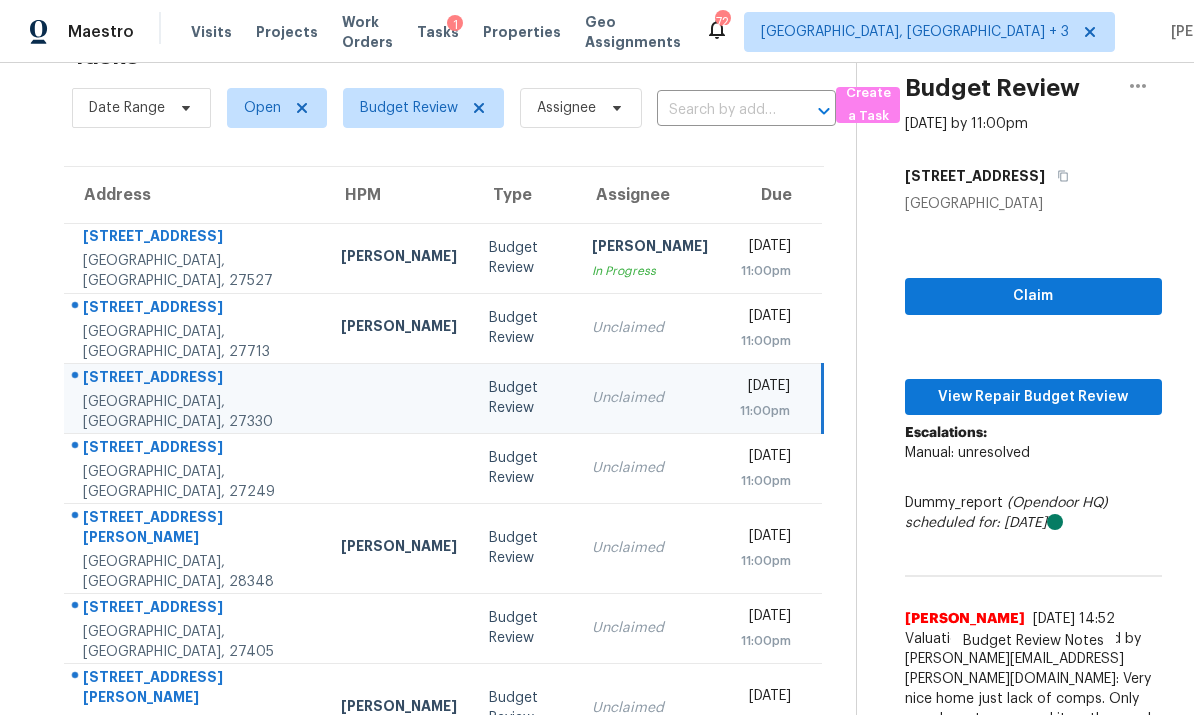 scroll, scrollTop: 54, scrollLeft: 0, axis: vertical 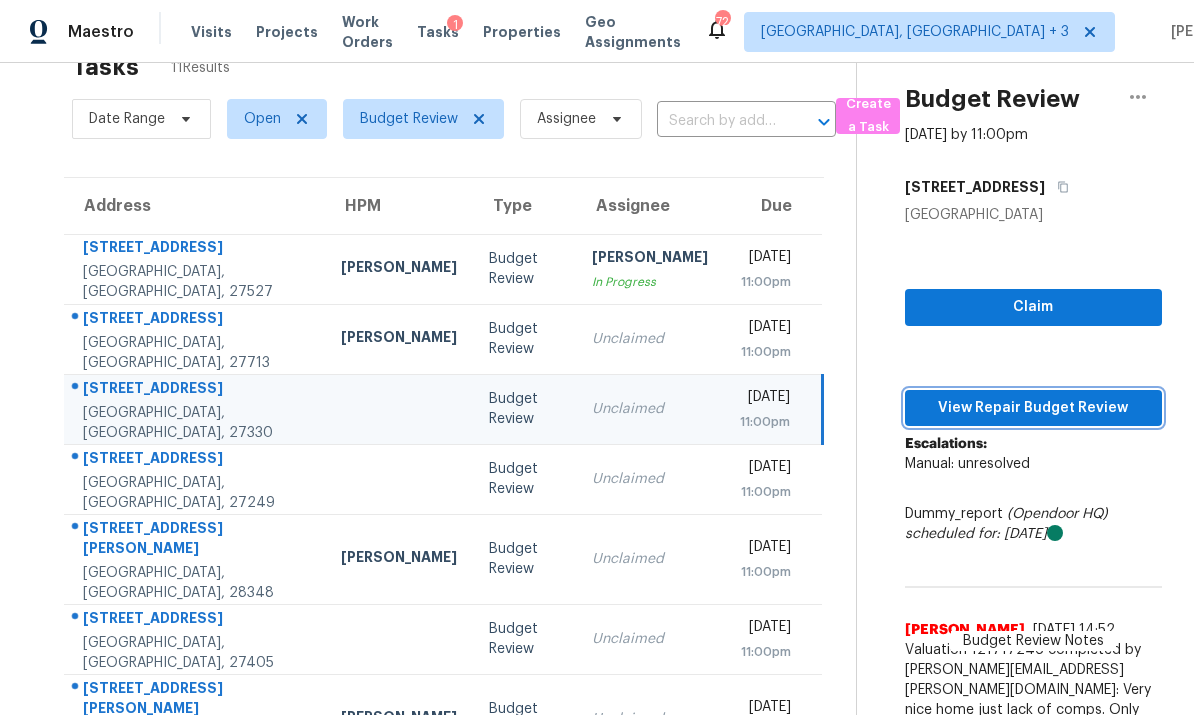 click on "View Repair Budget Review" at bounding box center [1033, 408] 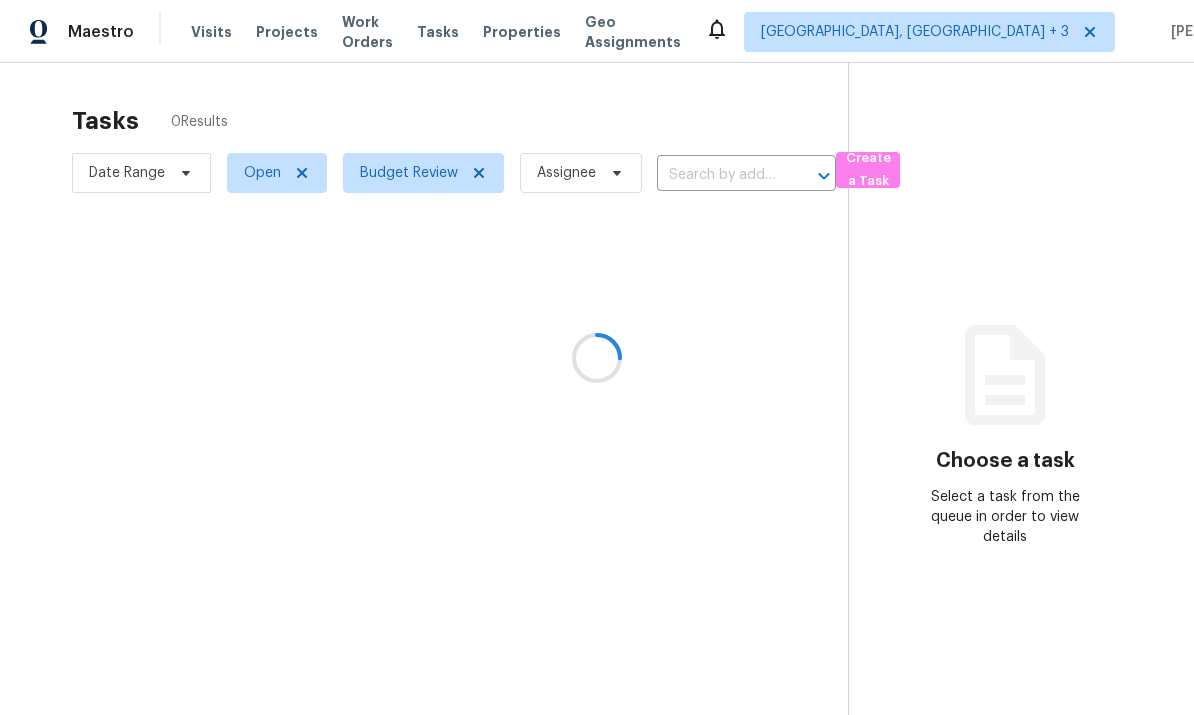 scroll, scrollTop: 0, scrollLeft: 0, axis: both 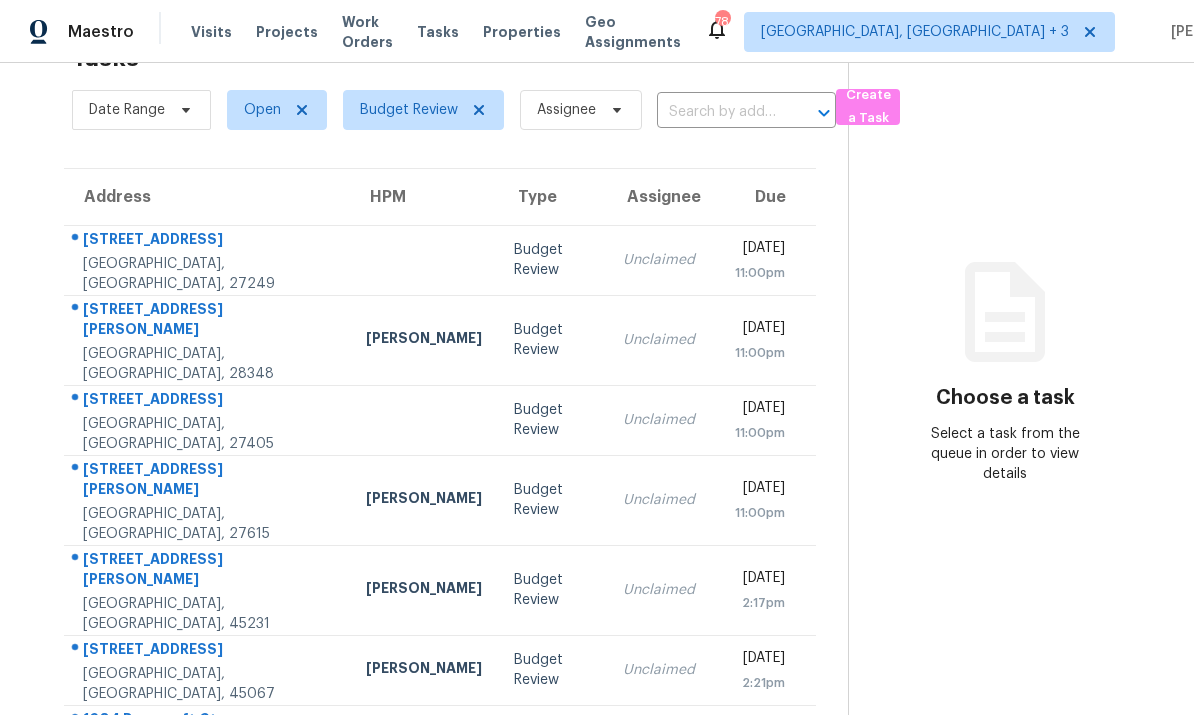 click at bounding box center (424, 260) 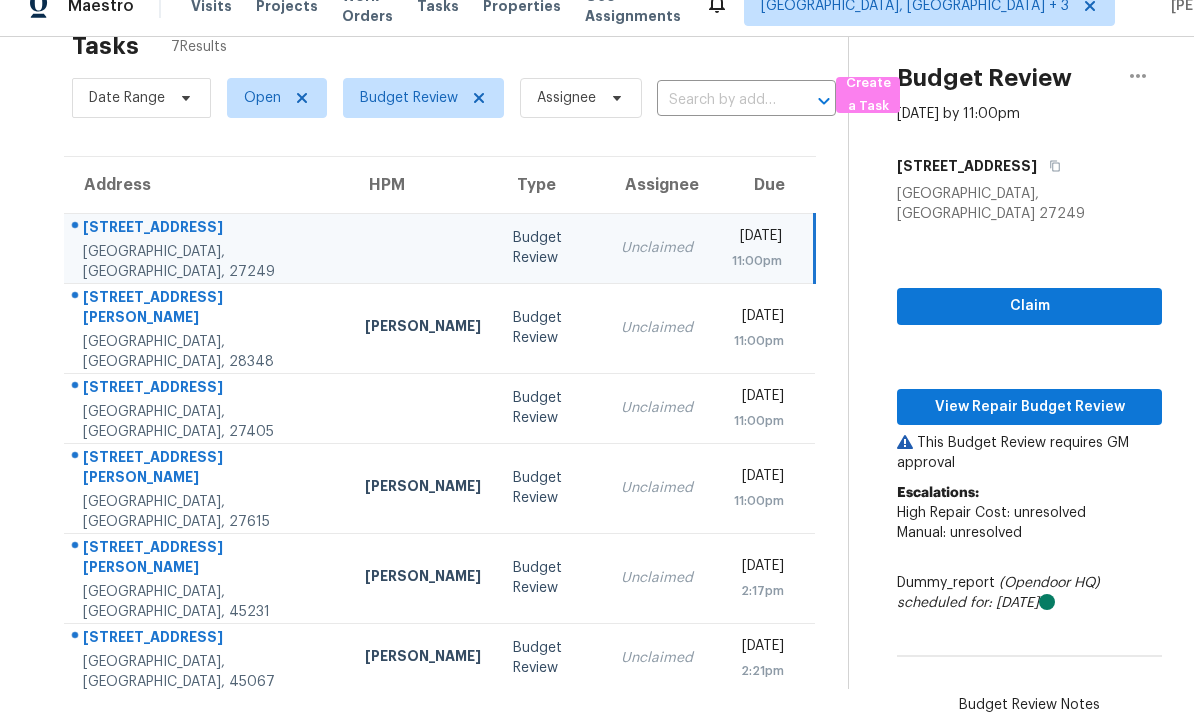 scroll, scrollTop: 45, scrollLeft: 0, axis: vertical 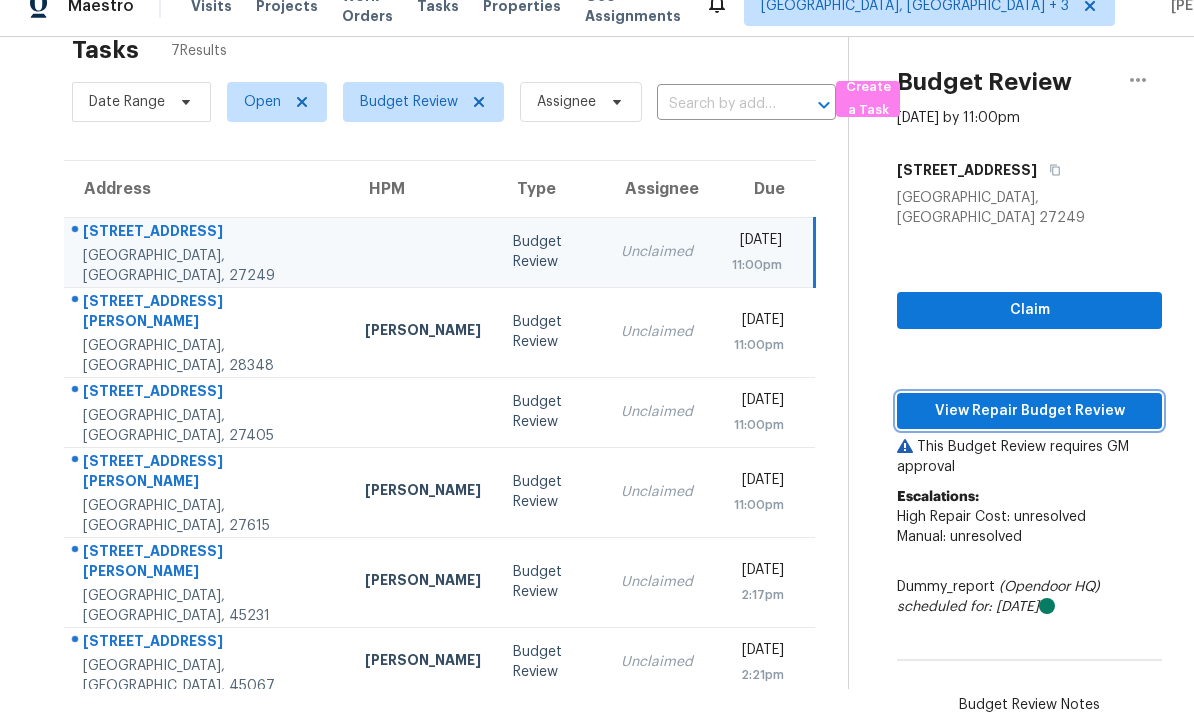 click on "View Repair Budget Review" at bounding box center [1029, 411] 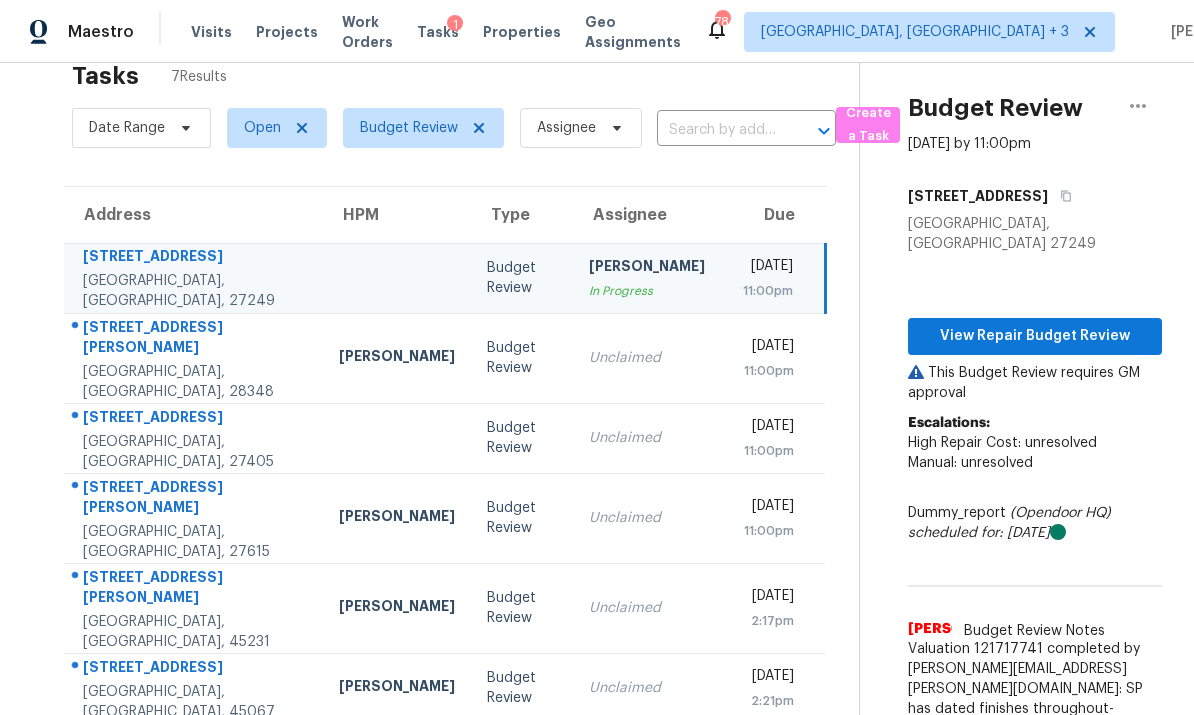 click on "4220 Redmill Ln   Hope Mills, NC, 28348" at bounding box center [193, 358] 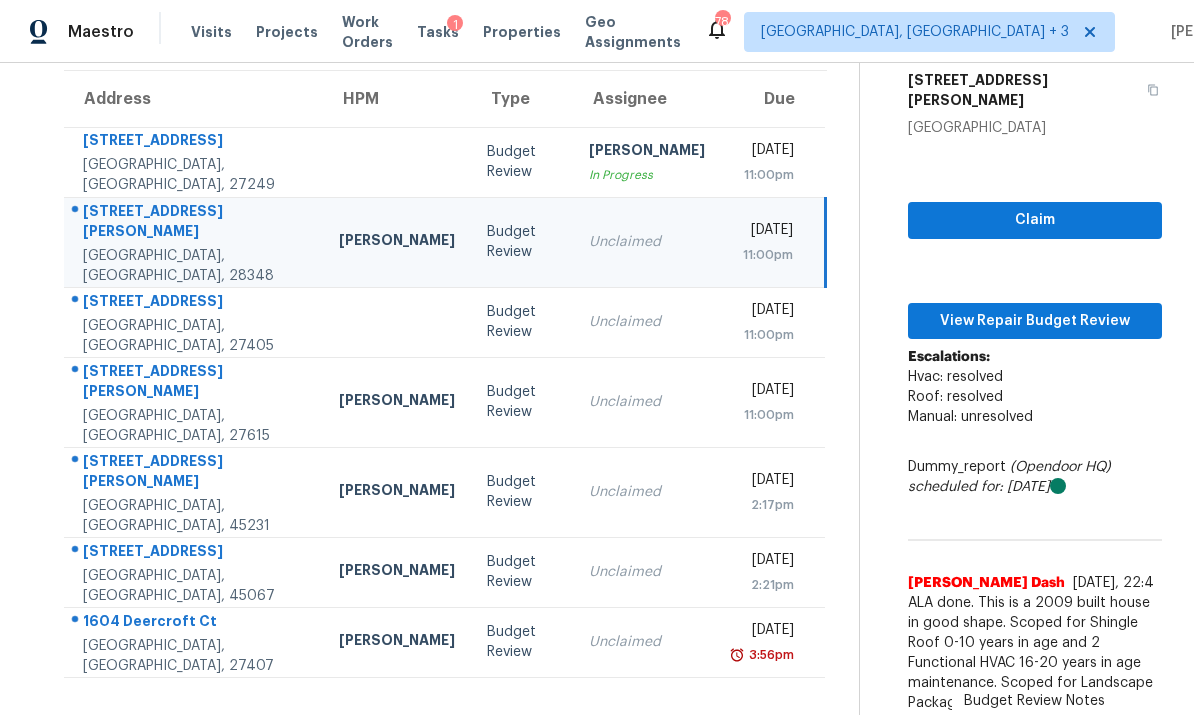 scroll, scrollTop: 123, scrollLeft: 0, axis: vertical 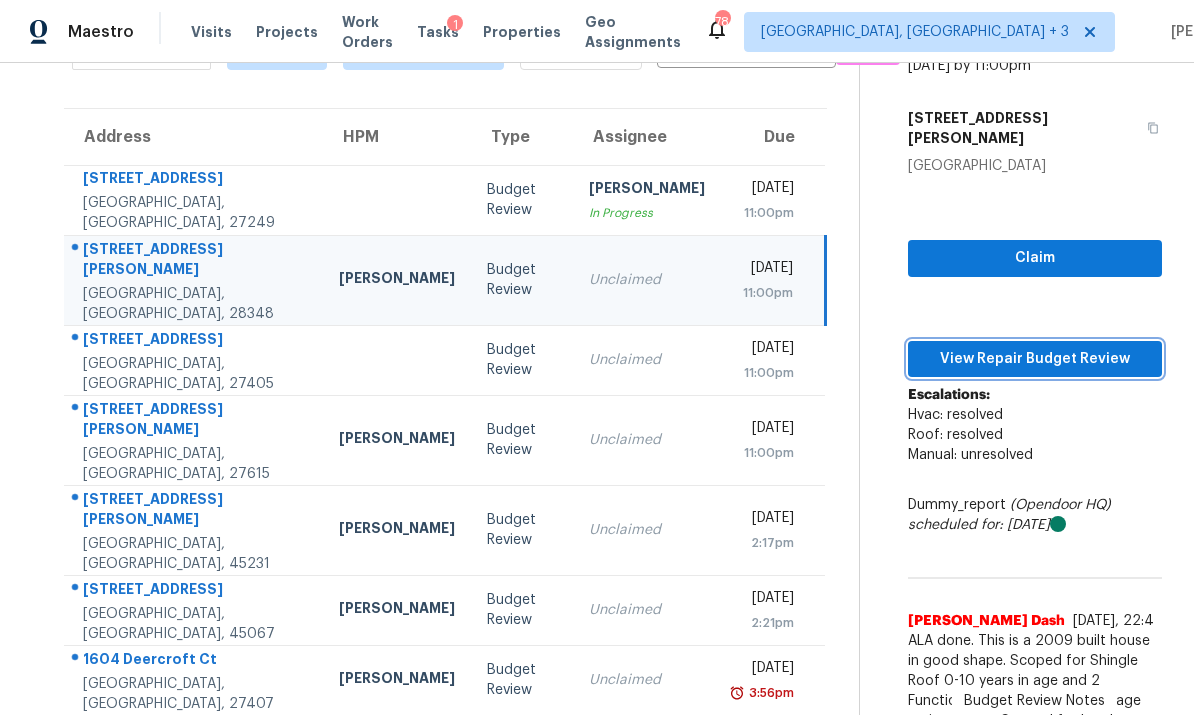 click on "View Repair Budget Review" at bounding box center (1035, 359) 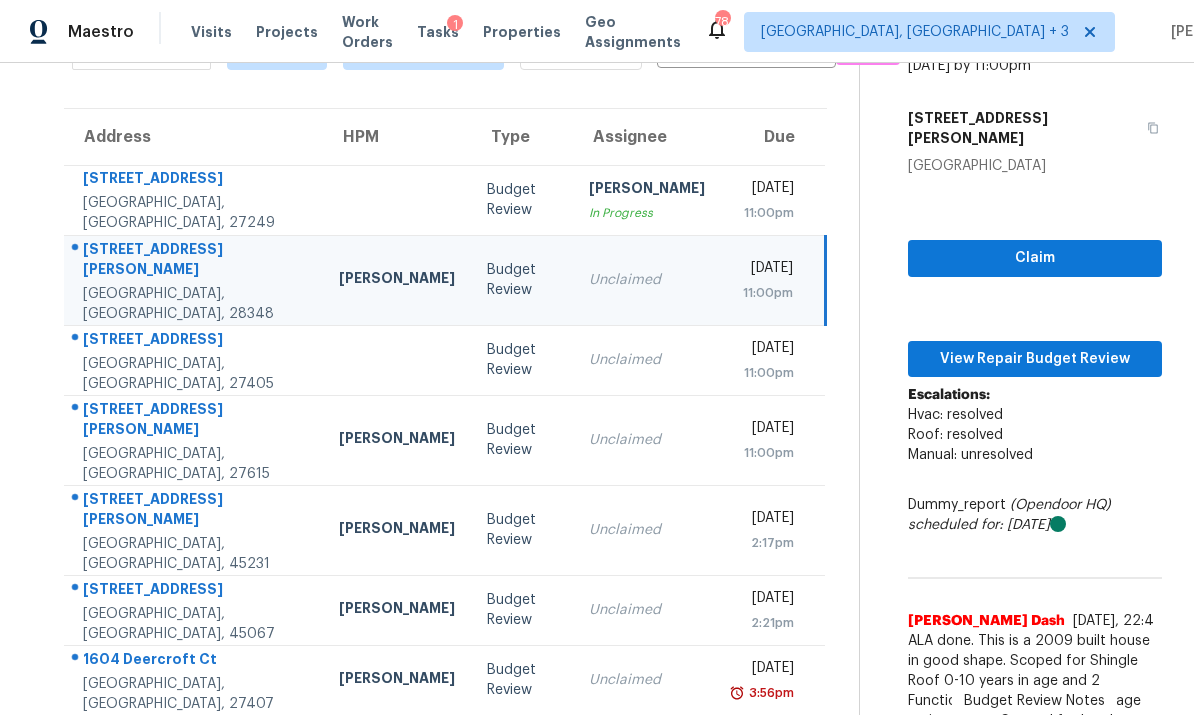 click at bounding box center [397, 360] 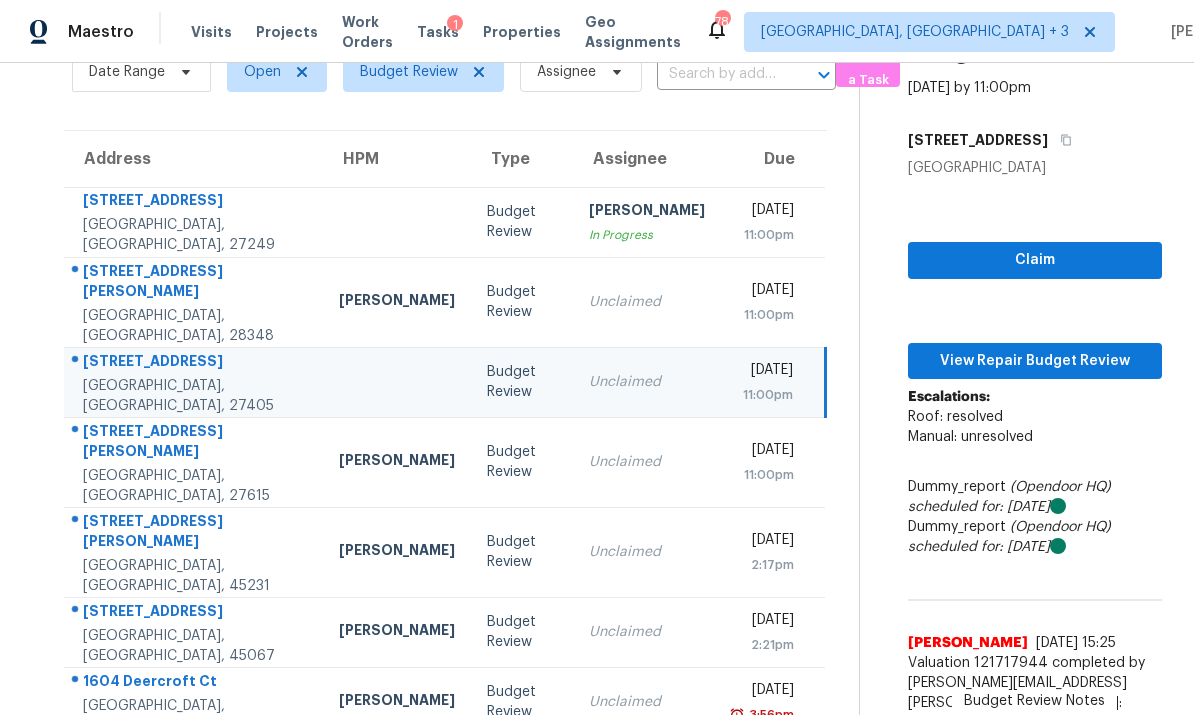 scroll, scrollTop: 95, scrollLeft: 0, axis: vertical 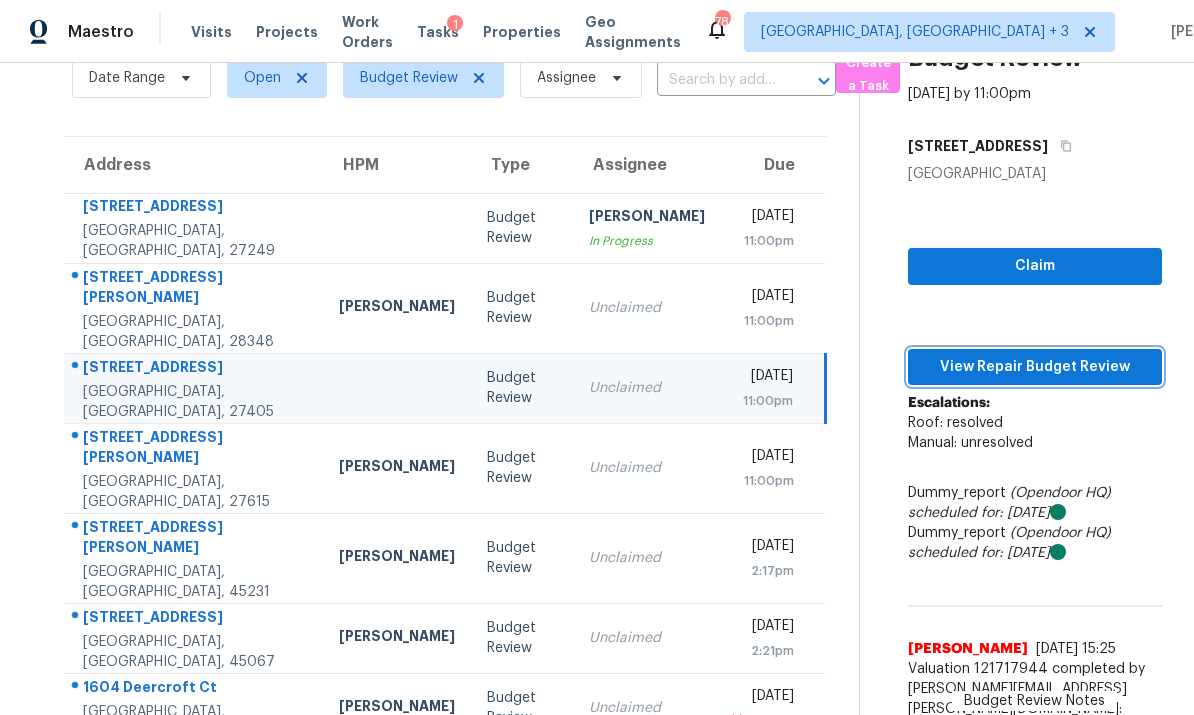 click on "View Repair Budget Review" at bounding box center [1035, 367] 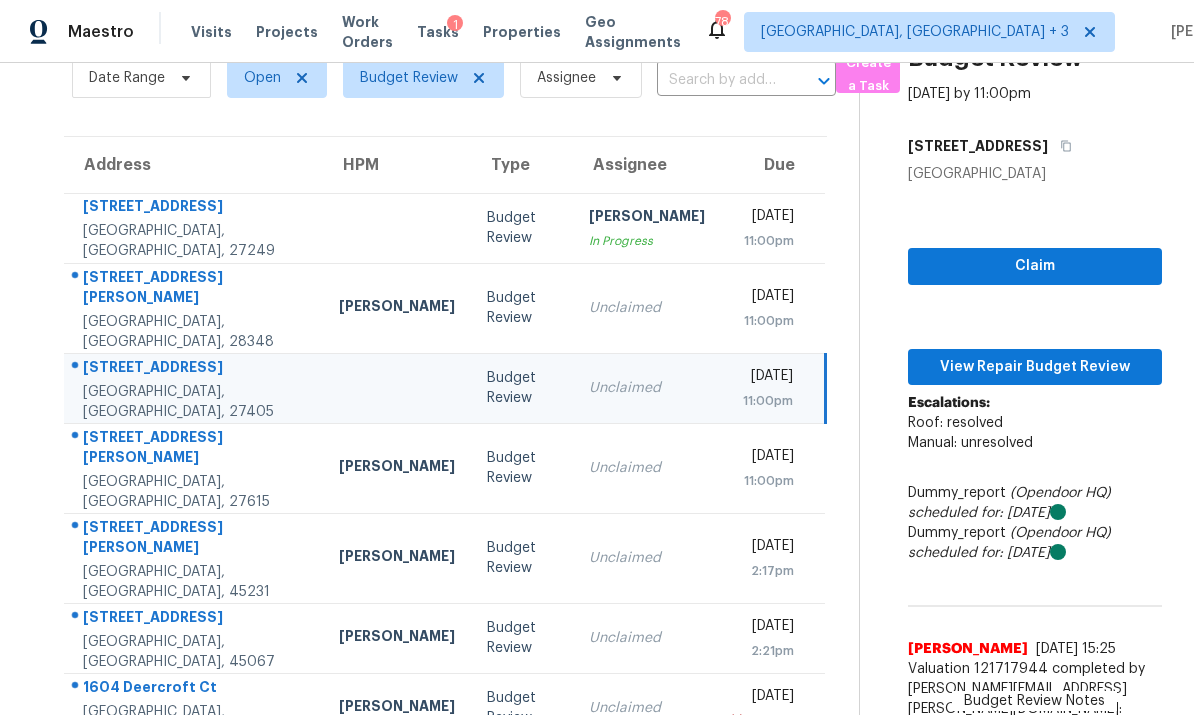 click on "626 Van Thomas Dr   Raleigh, NC, 27615" at bounding box center [193, 468] 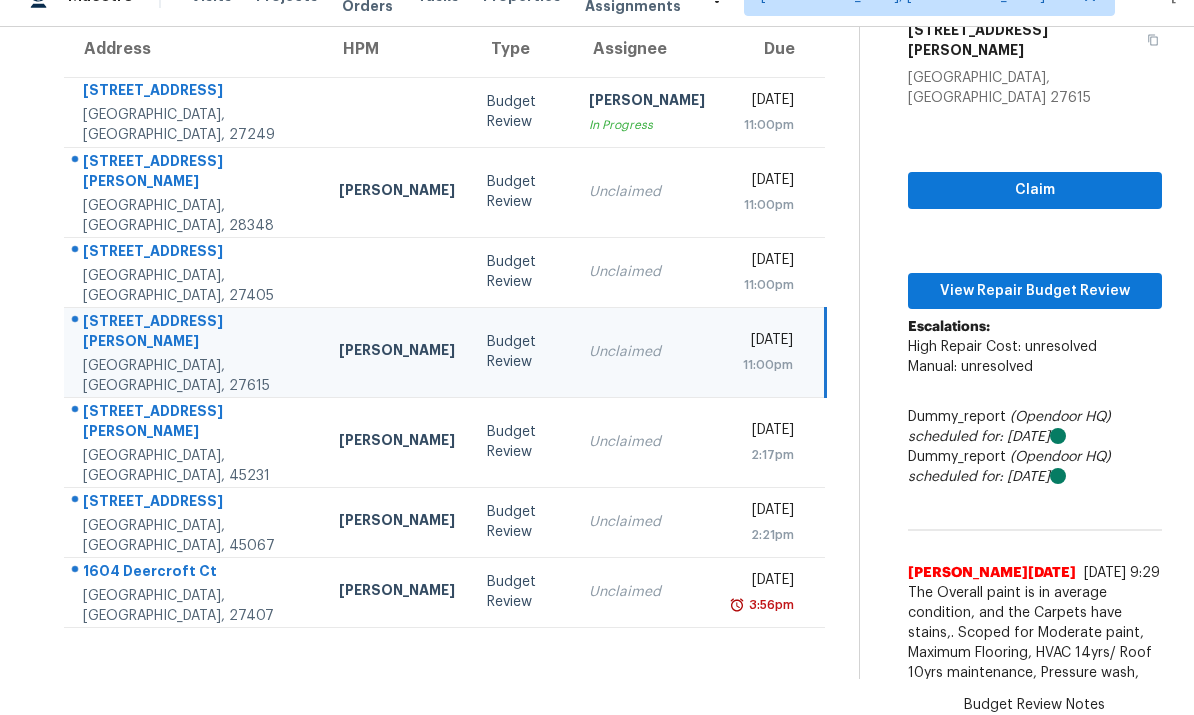 scroll, scrollTop: 174, scrollLeft: 0, axis: vertical 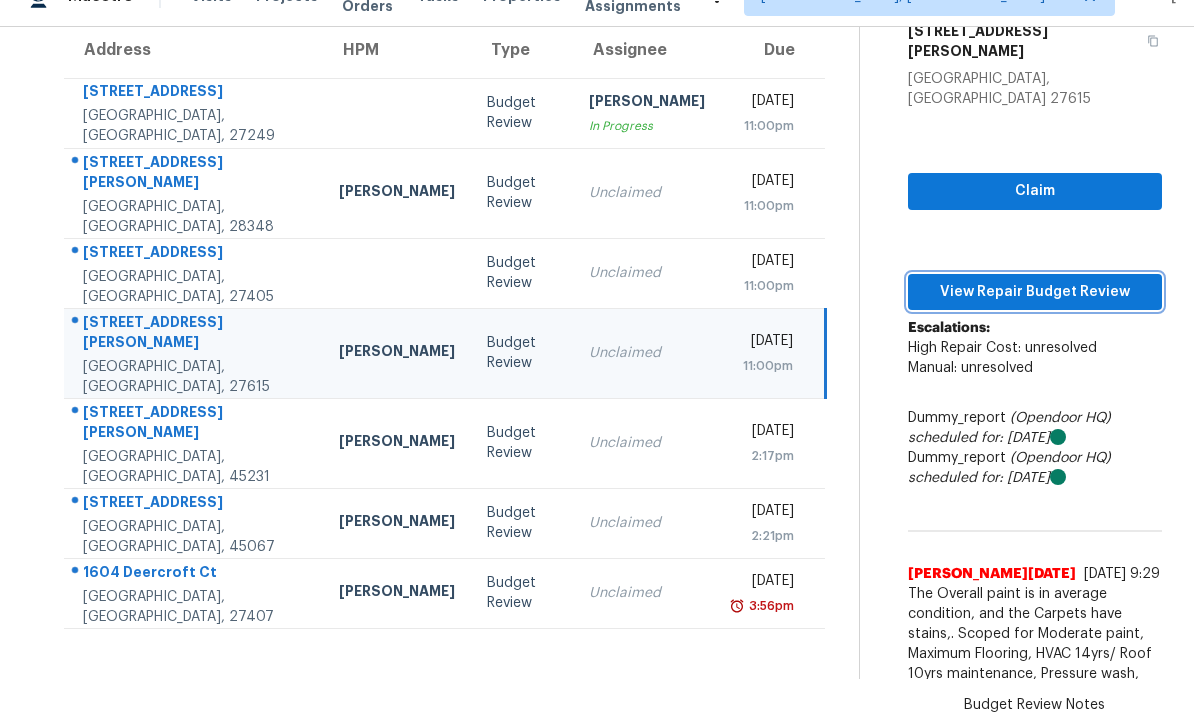 click on "View Repair Budget Review" at bounding box center [1035, 292] 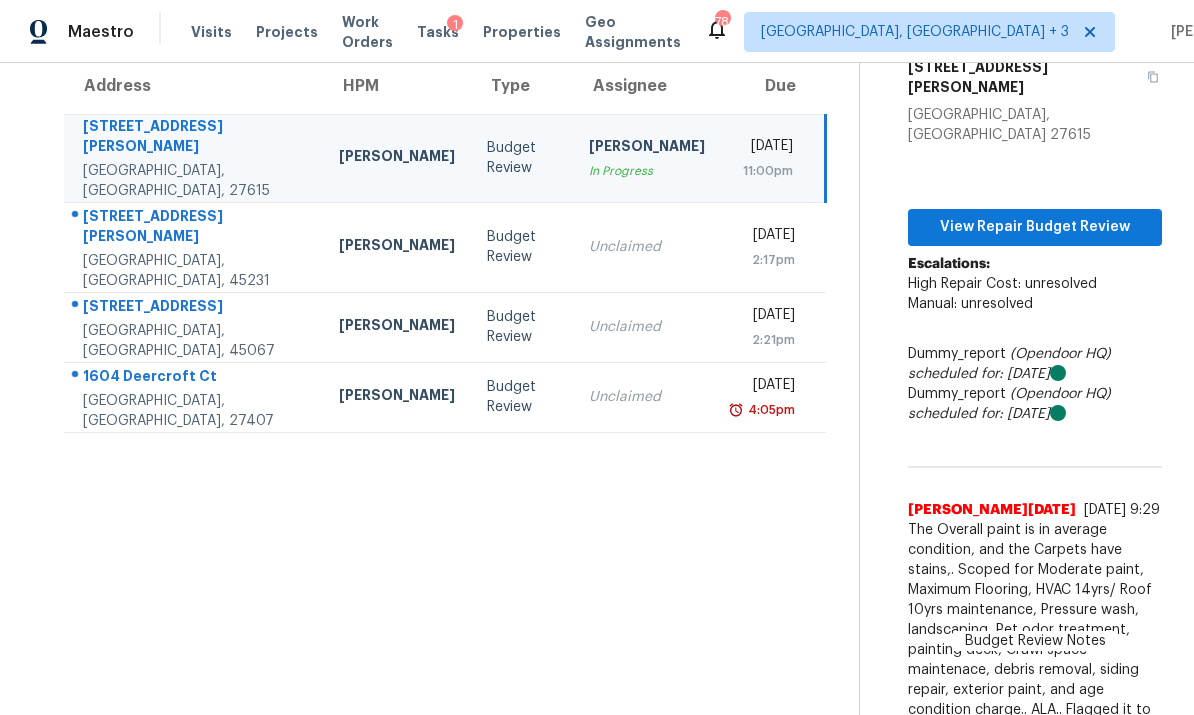 scroll, scrollTop: 74, scrollLeft: 0, axis: vertical 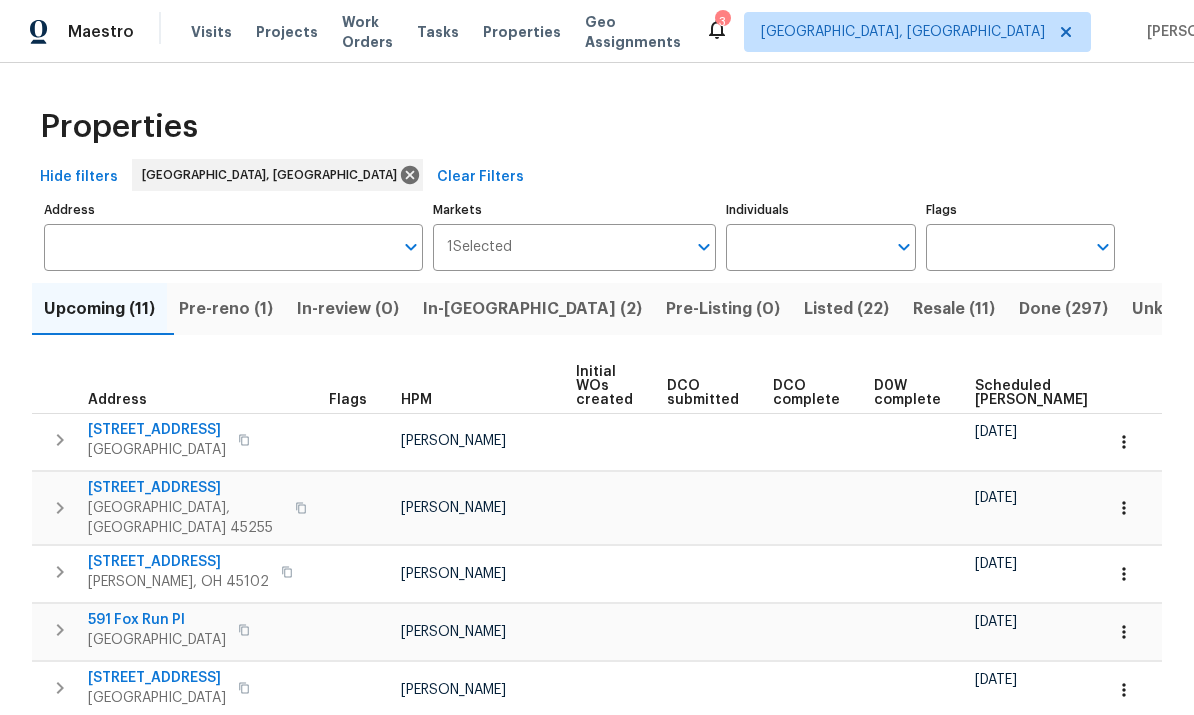 click on "Visits" at bounding box center (211, 32) 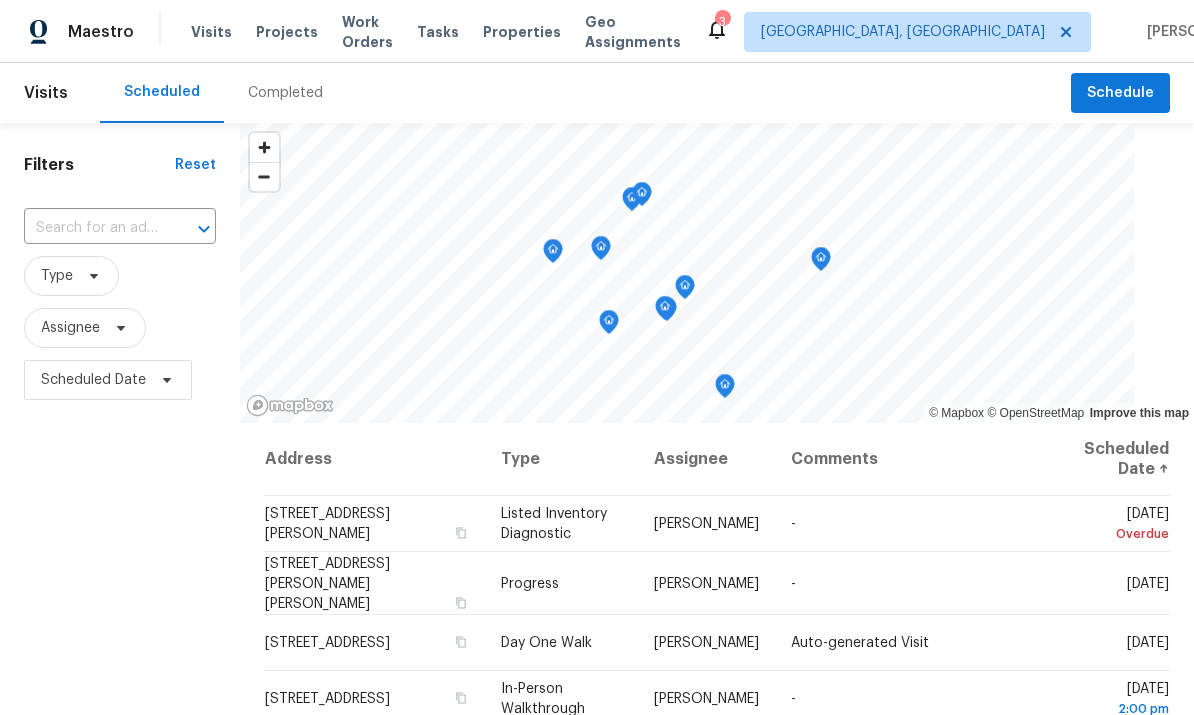 click on "Completed" at bounding box center [285, 93] 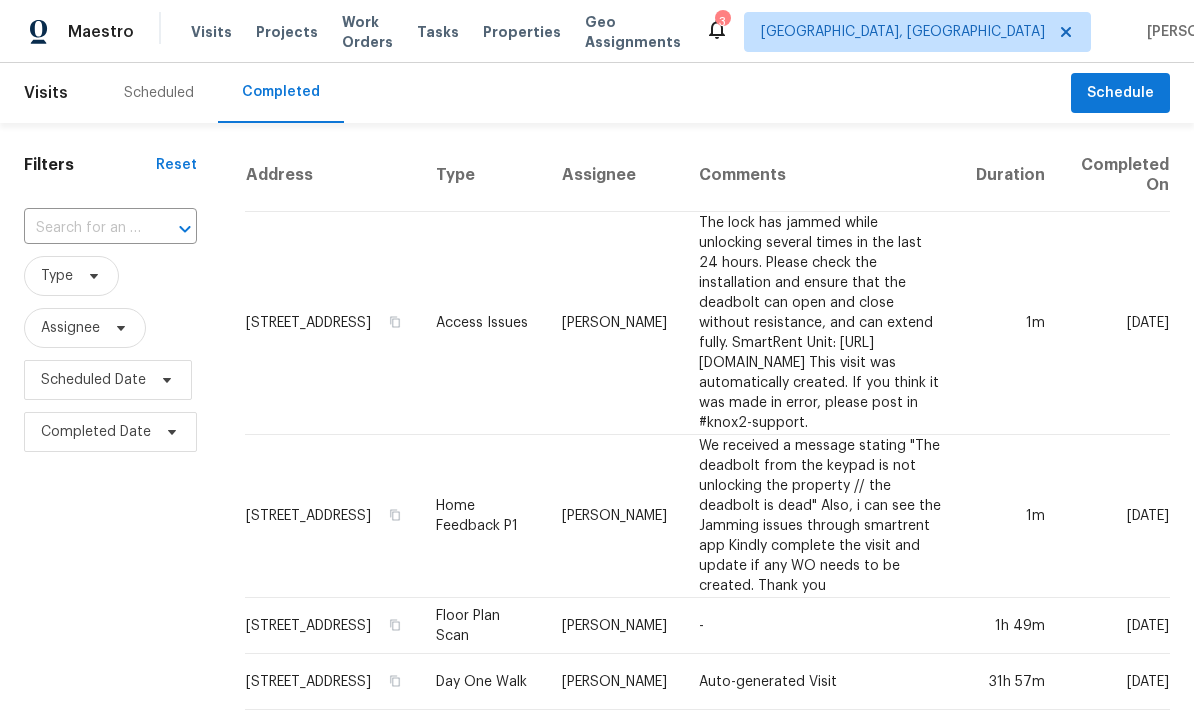 click at bounding box center (82, 228) 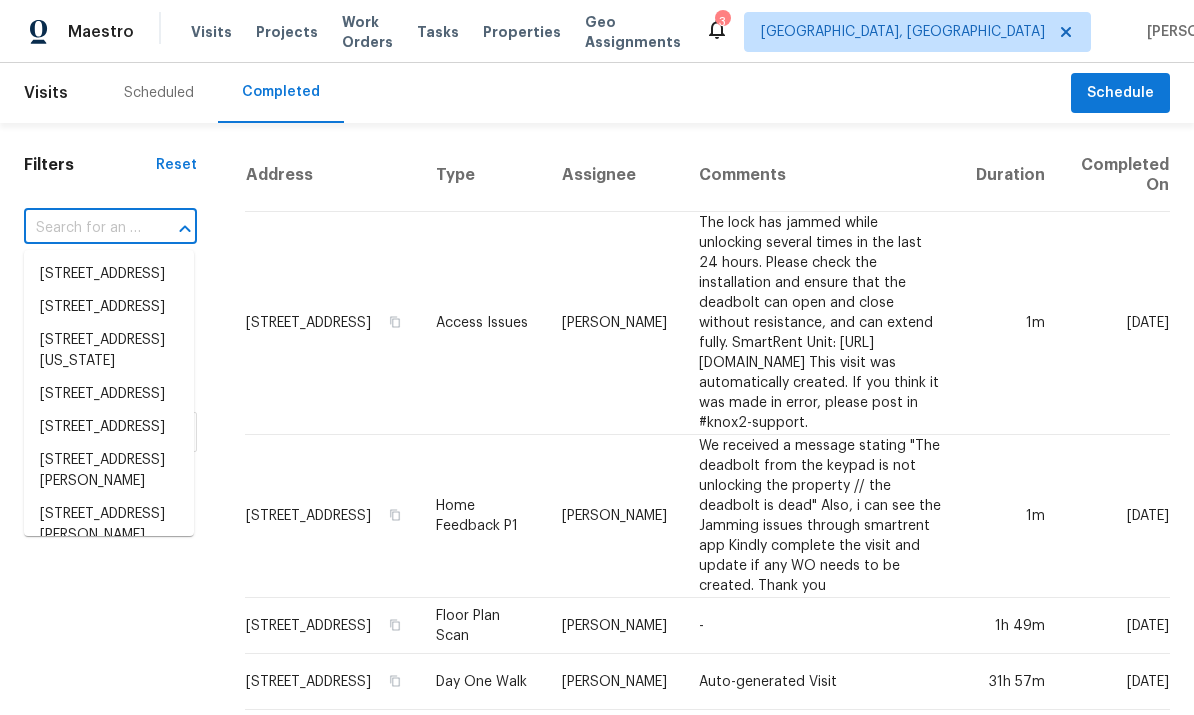 click at bounding box center (82, 228) 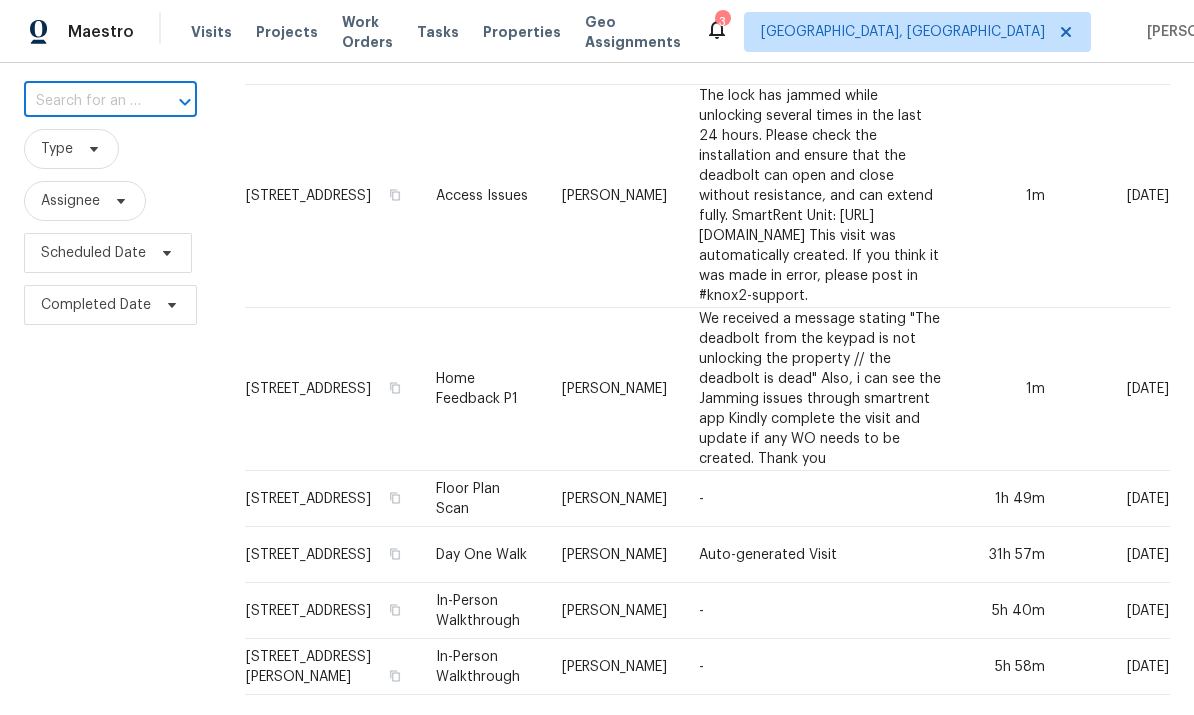 scroll, scrollTop: 127, scrollLeft: 0, axis: vertical 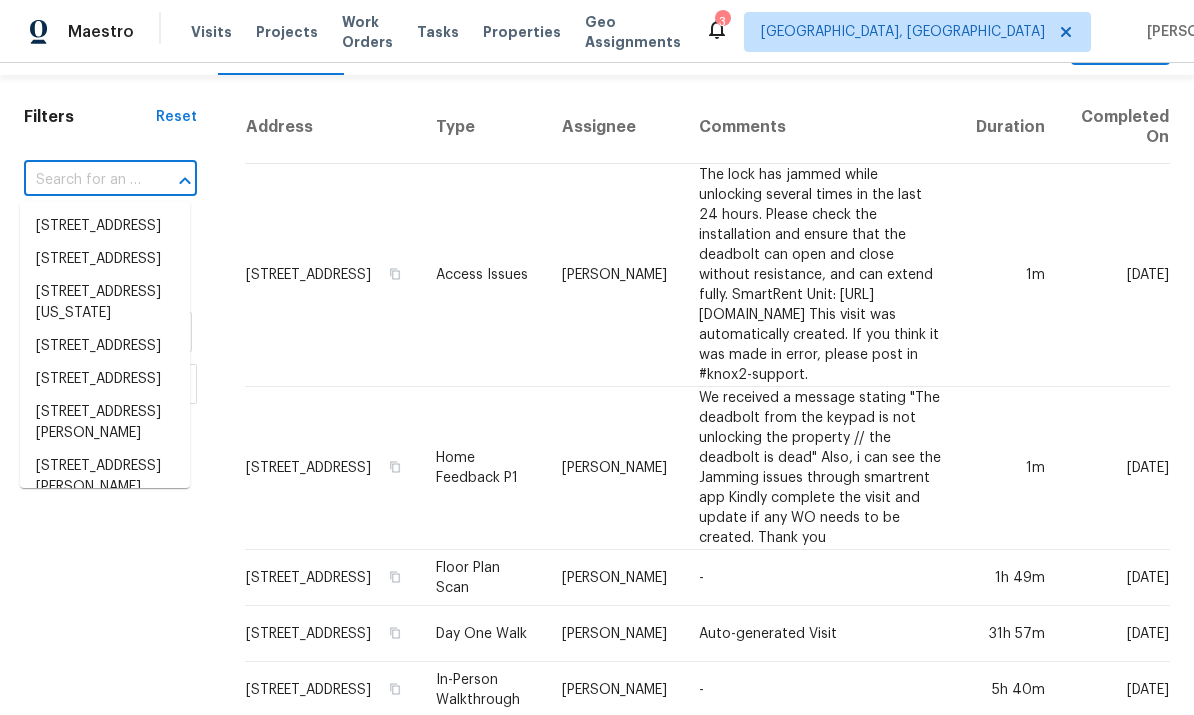 click at bounding box center (82, 180) 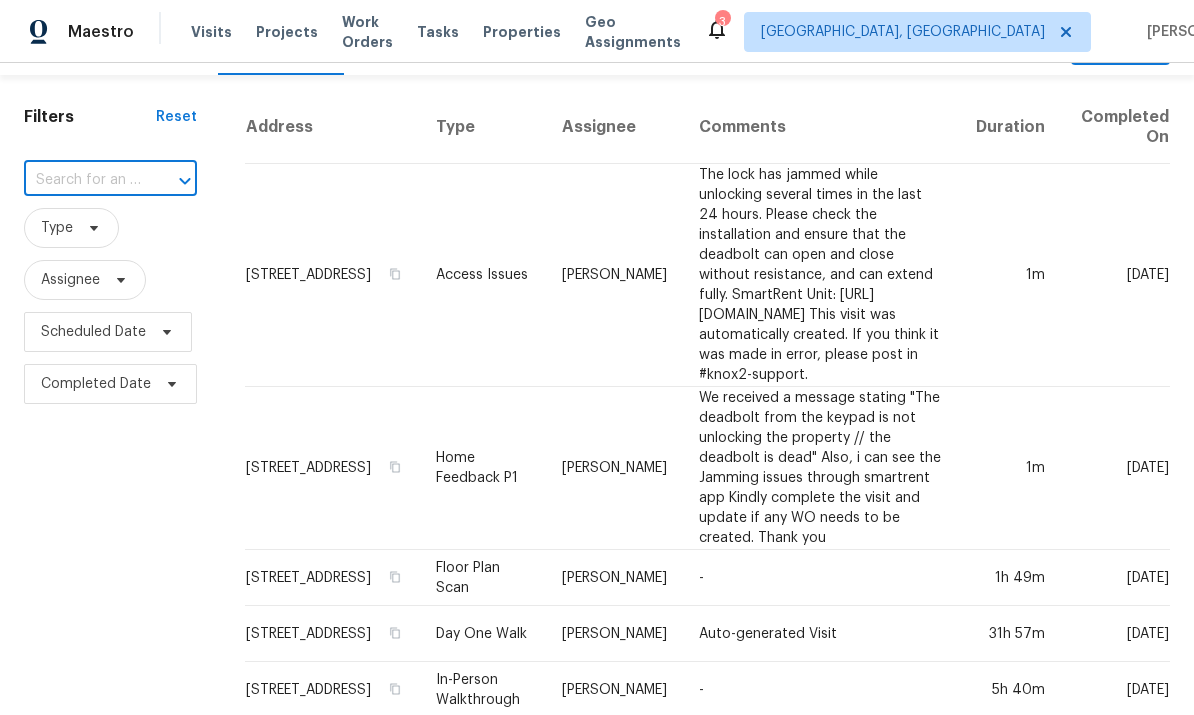 click at bounding box center (82, 180) 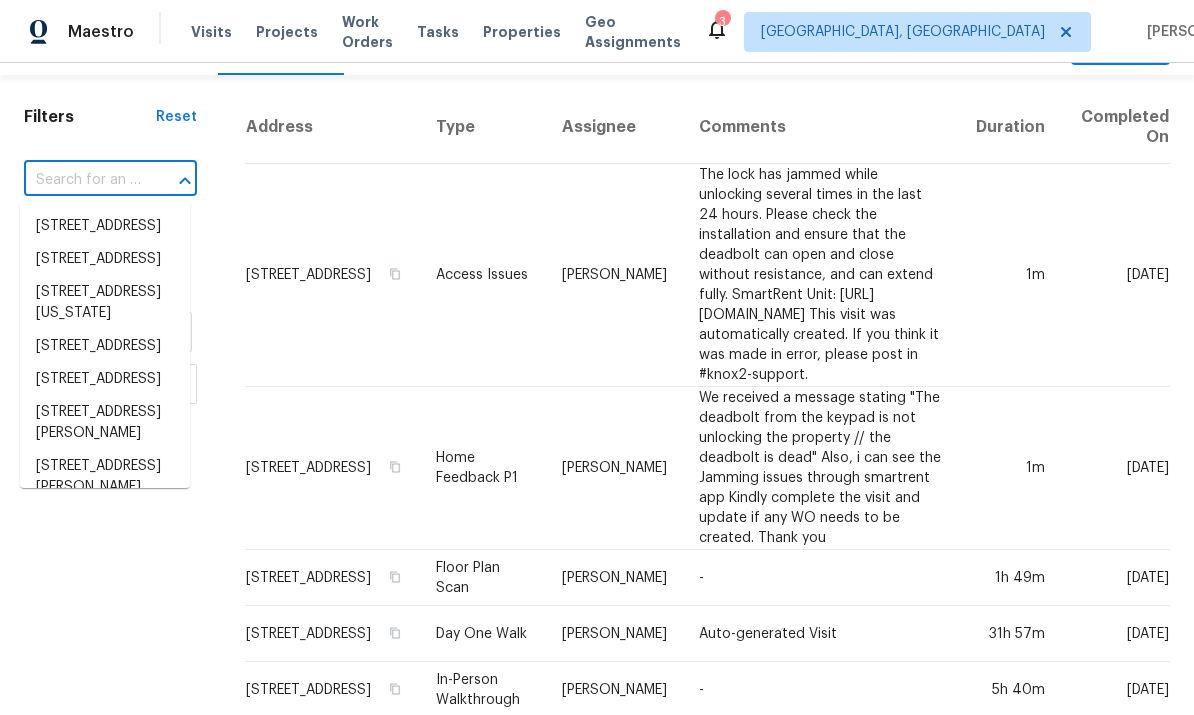 click at bounding box center [82, 180] 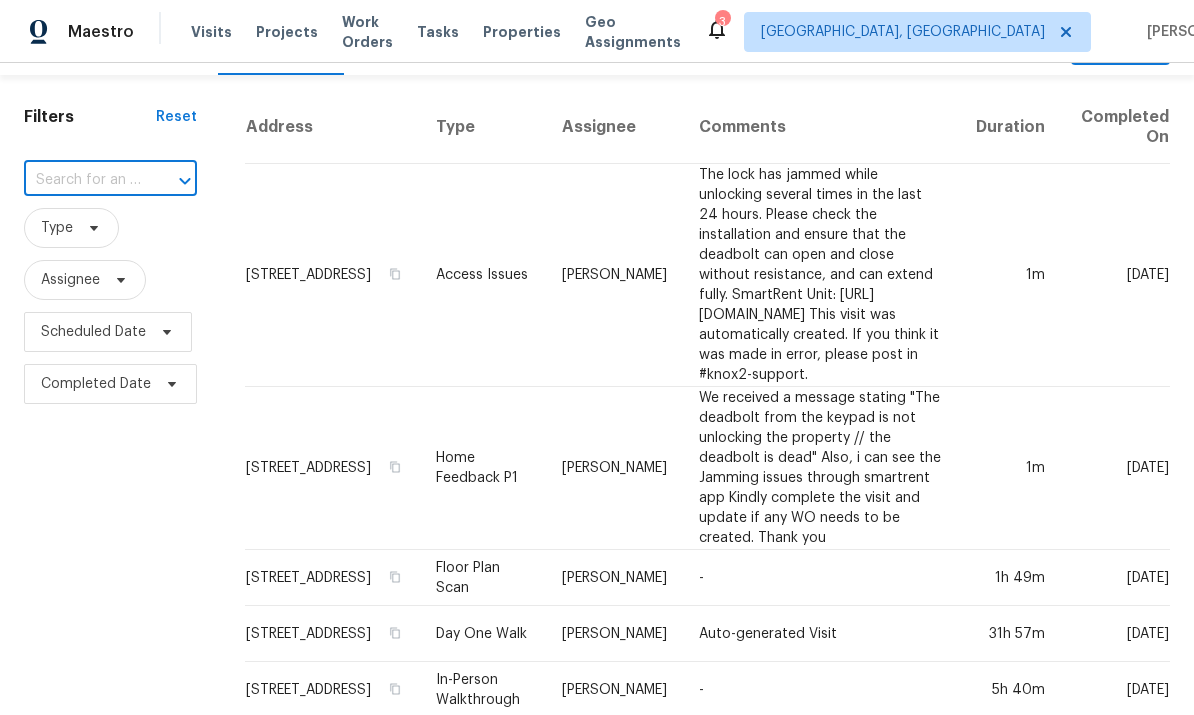 paste on "626 Van Thomas Dr, Raleigh, NC 27615" 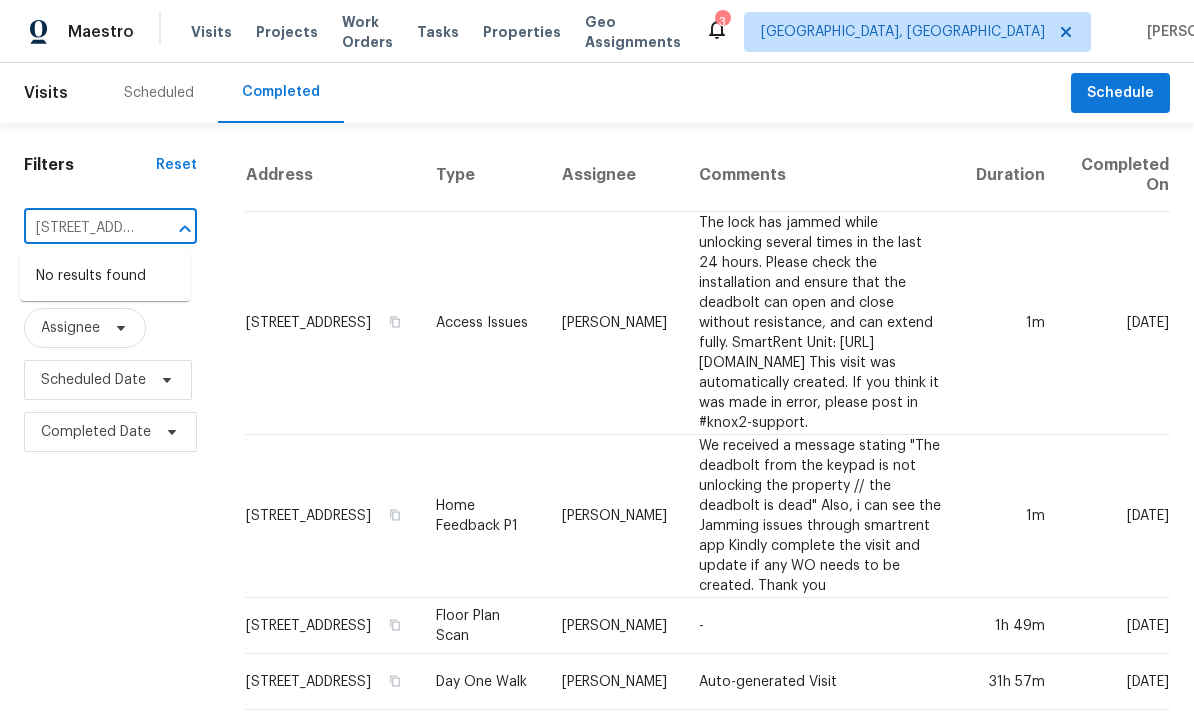 scroll, scrollTop: 0, scrollLeft: 4, axis: horizontal 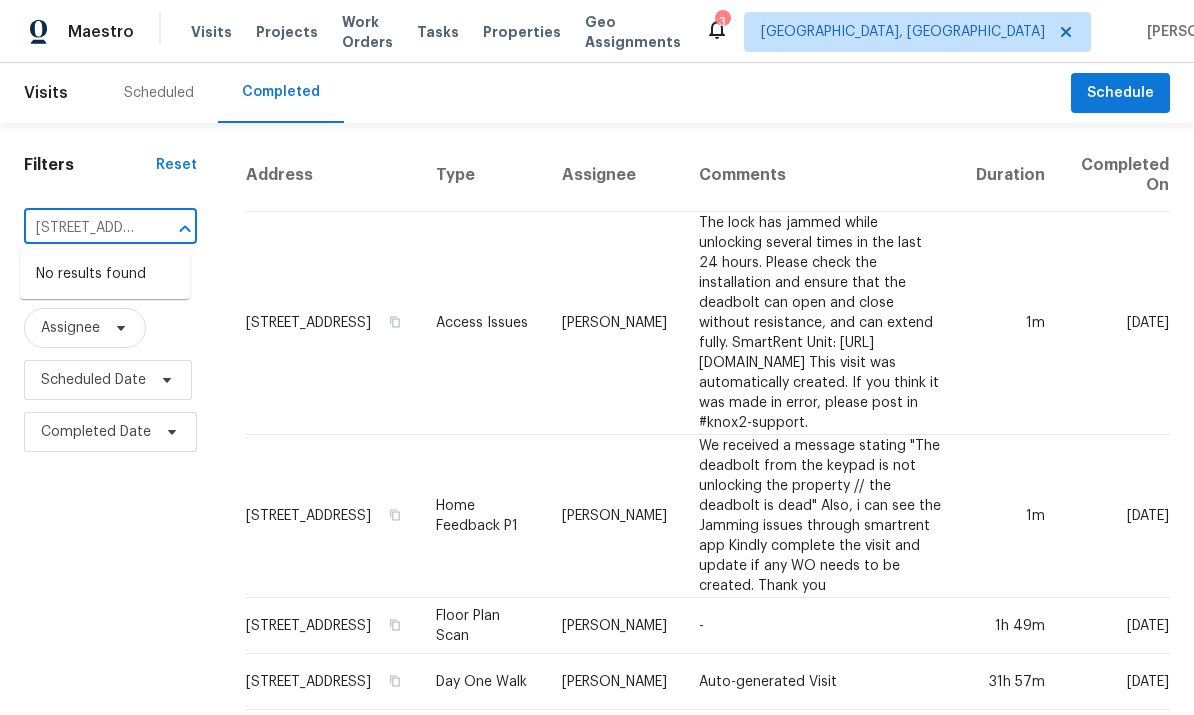 type on "626 Van Thomas Dr, Raleigh, NC 27615" 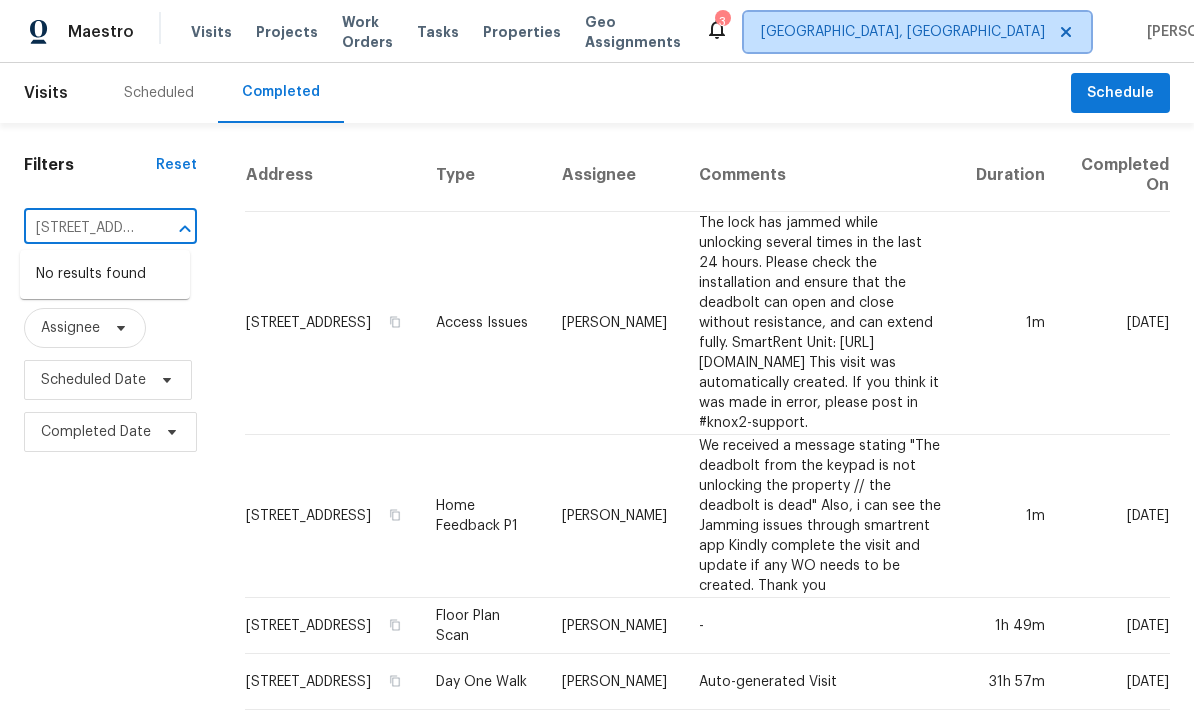 click on "Cincinnati, OH" at bounding box center (903, 32) 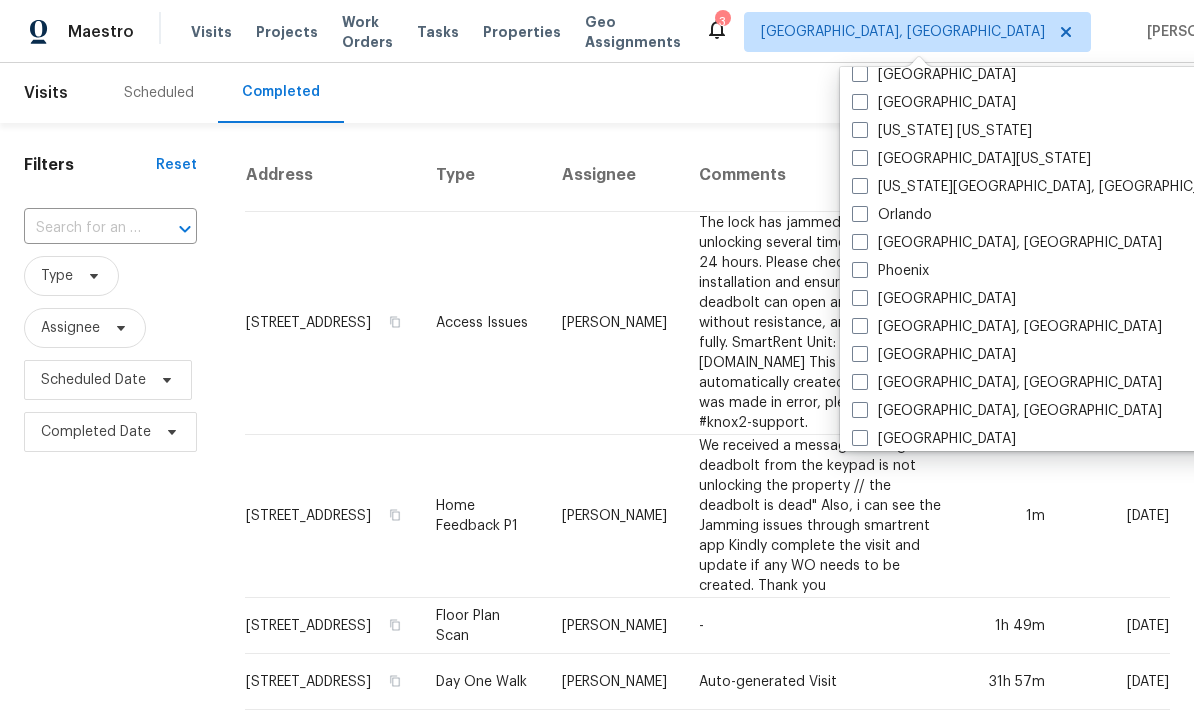 scroll, scrollTop: 1004, scrollLeft: 0, axis: vertical 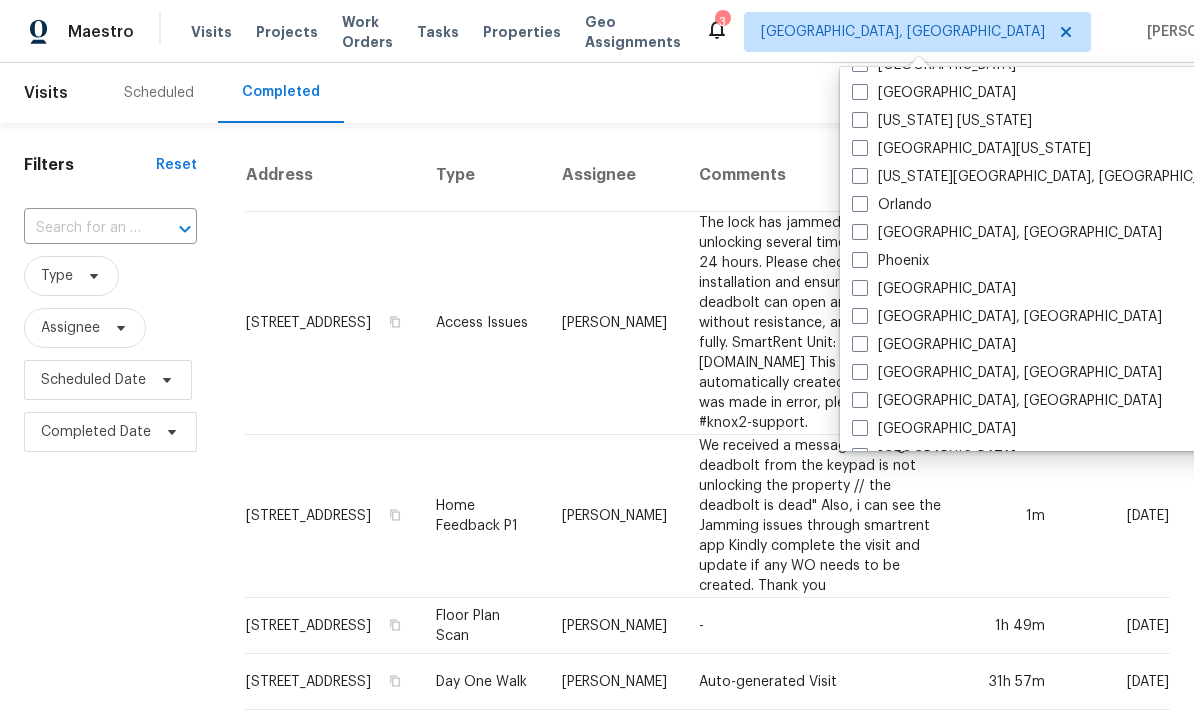 click at bounding box center (860, 344) 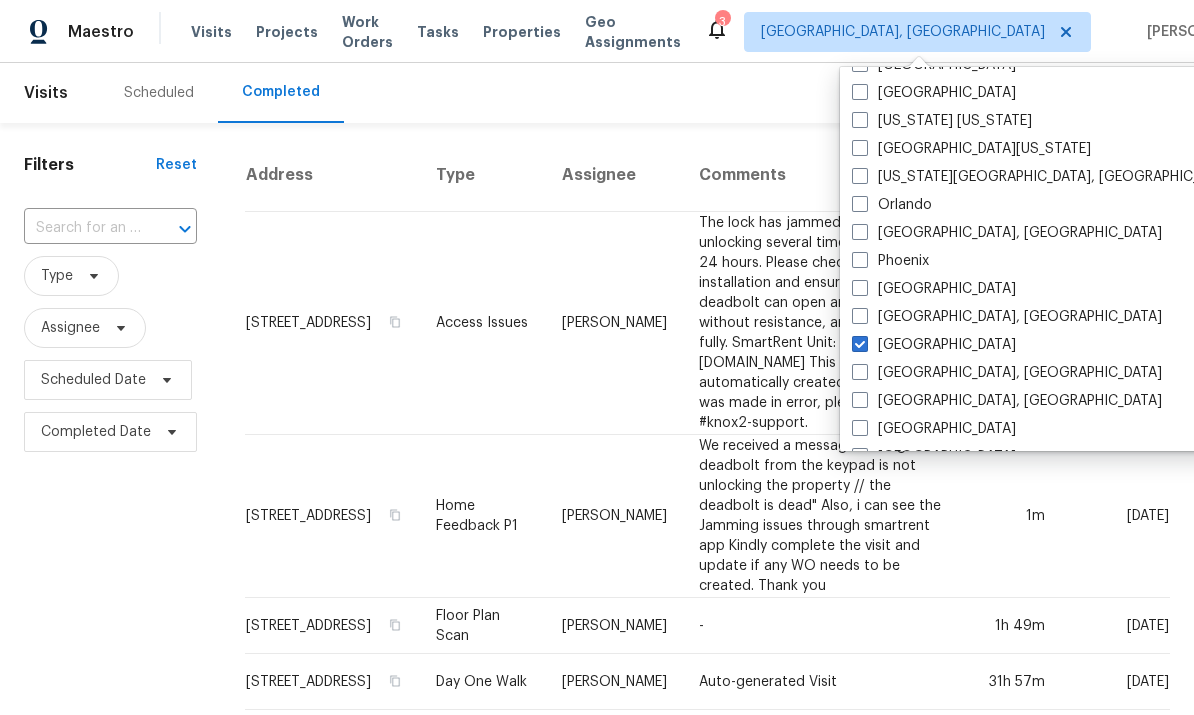 checkbox on "true" 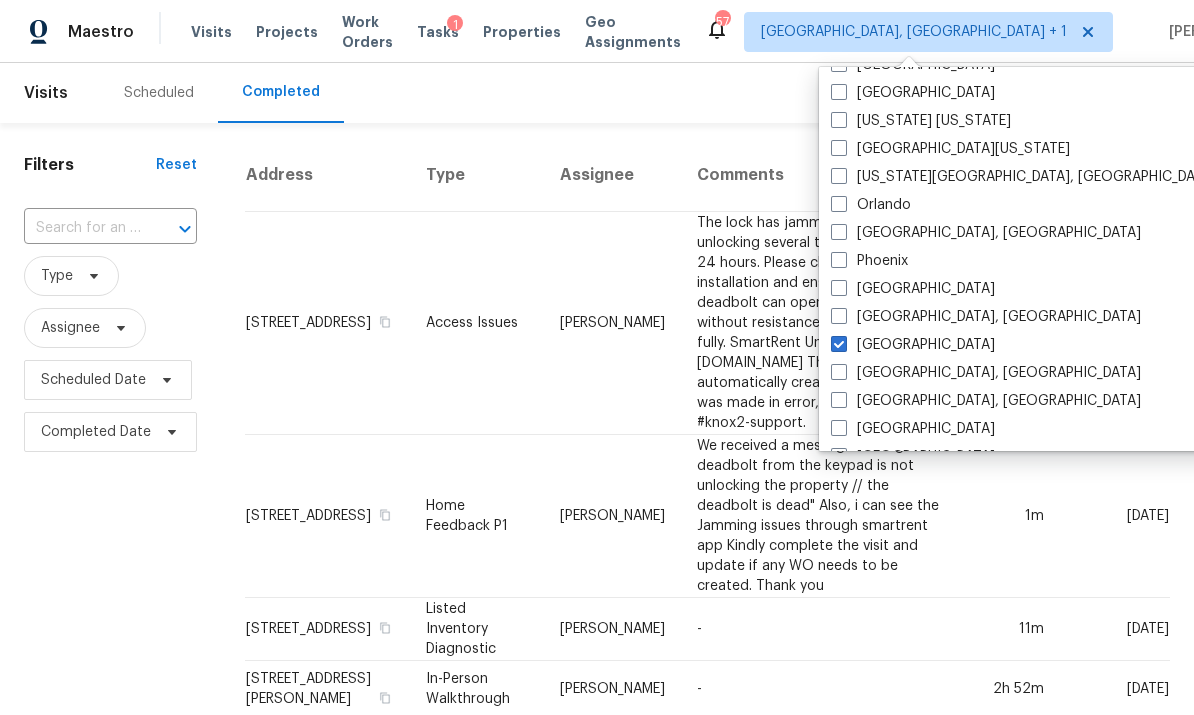 click at bounding box center [82, 228] 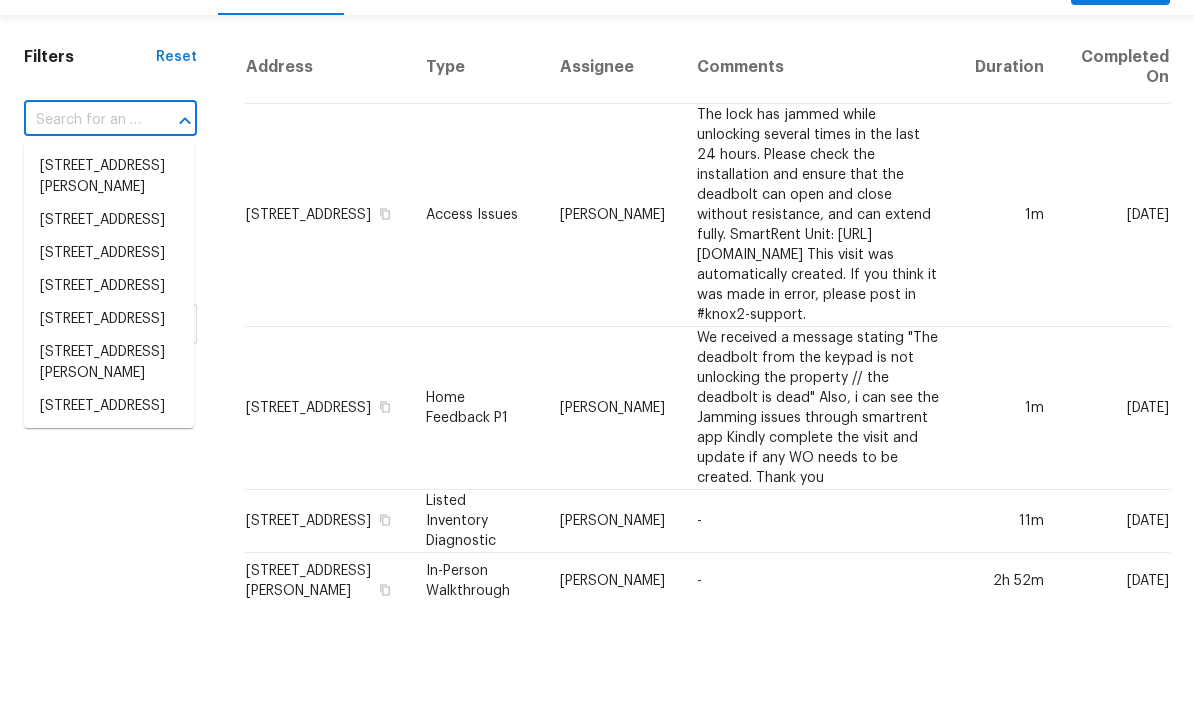 paste on "626 Van Thomas Dr, Raleigh, NC 27615" 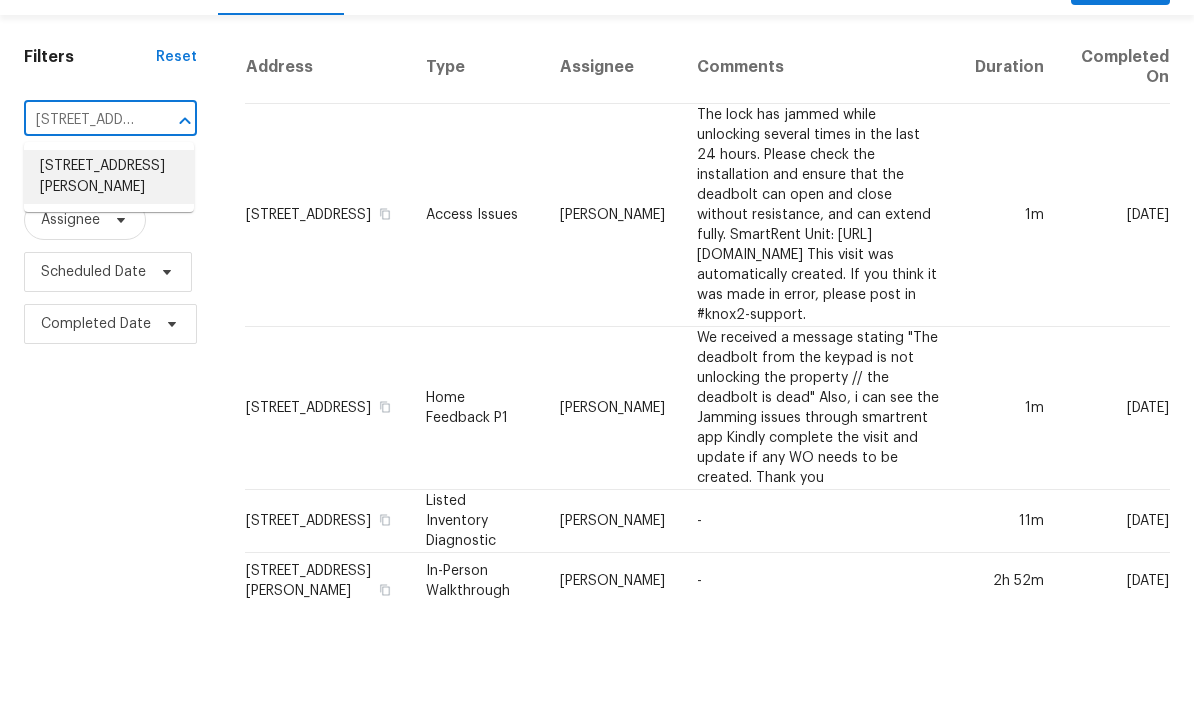 click on "626 Van Thomas Dr, Raleigh, NC 27615" at bounding box center (109, 285) 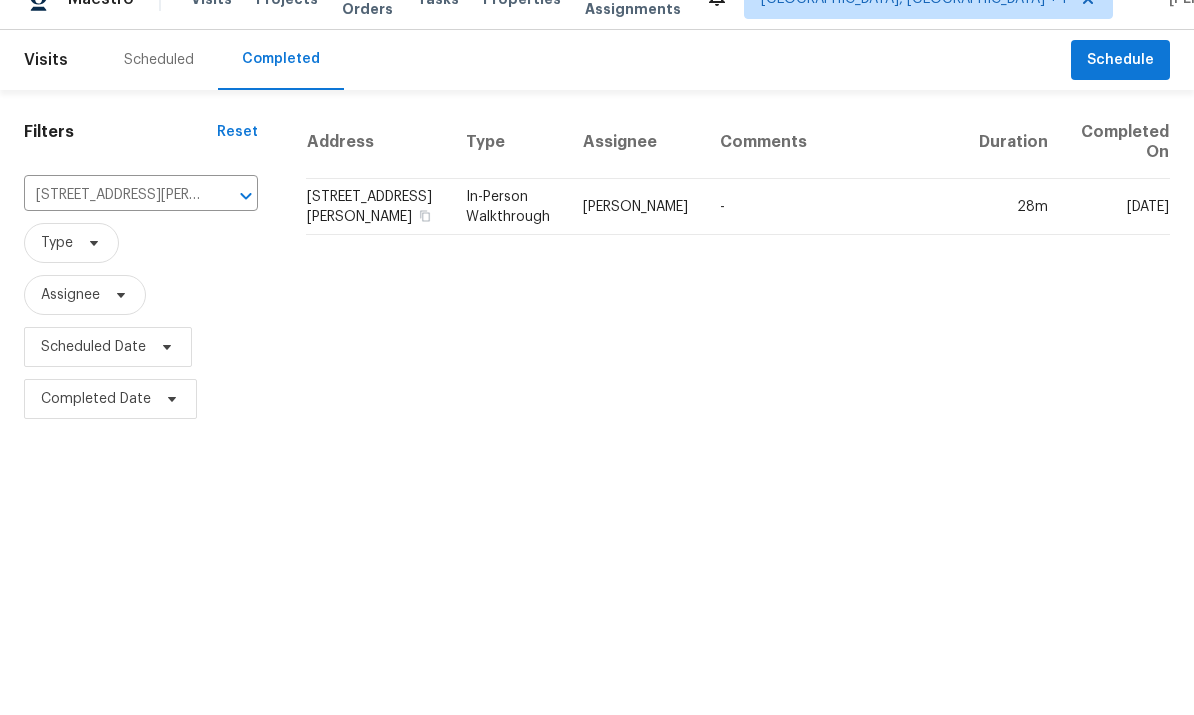 click on "626 Van Thomas Dr, Raleigh, NC 27615" at bounding box center [378, 240] 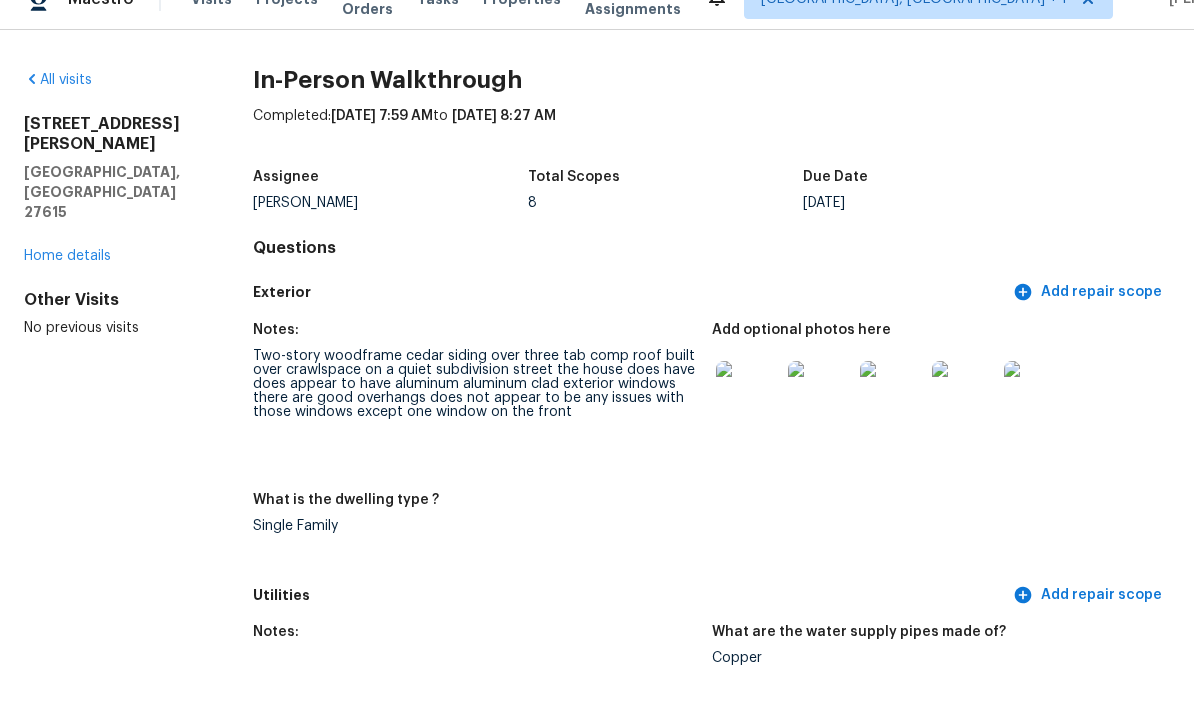 scroll, scrollTop: 33, scrollLeft: 0, axis: vertical 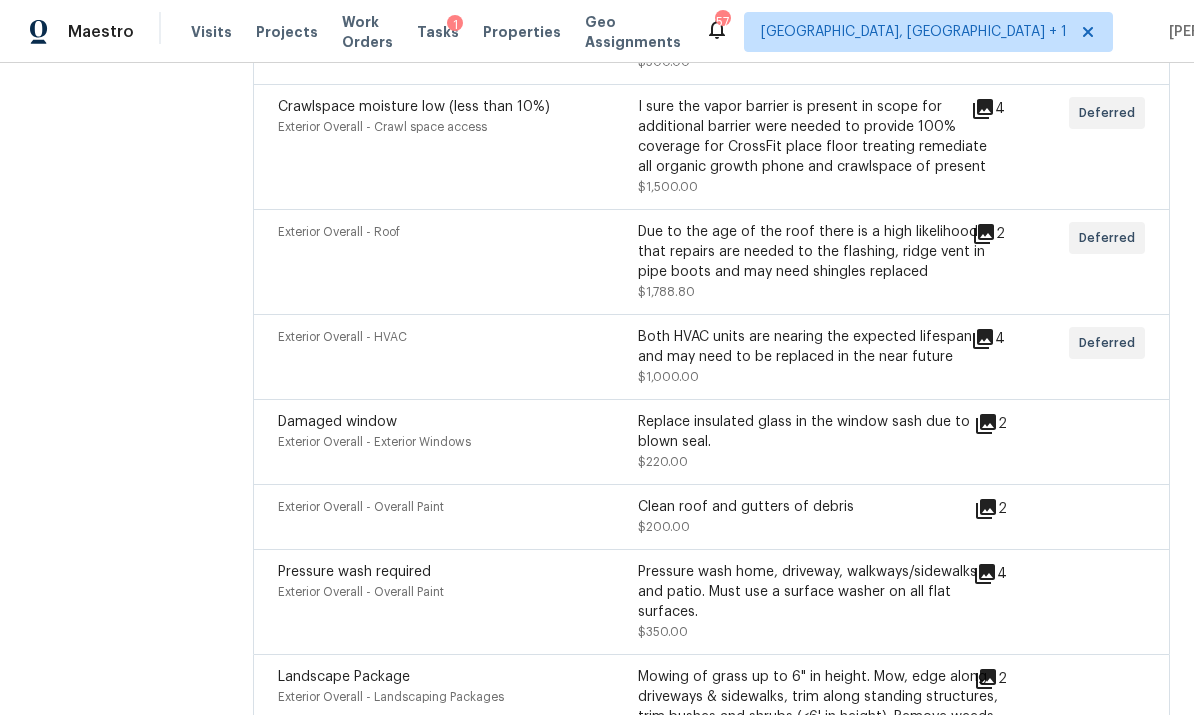 click at bounding box center (1108, 602) 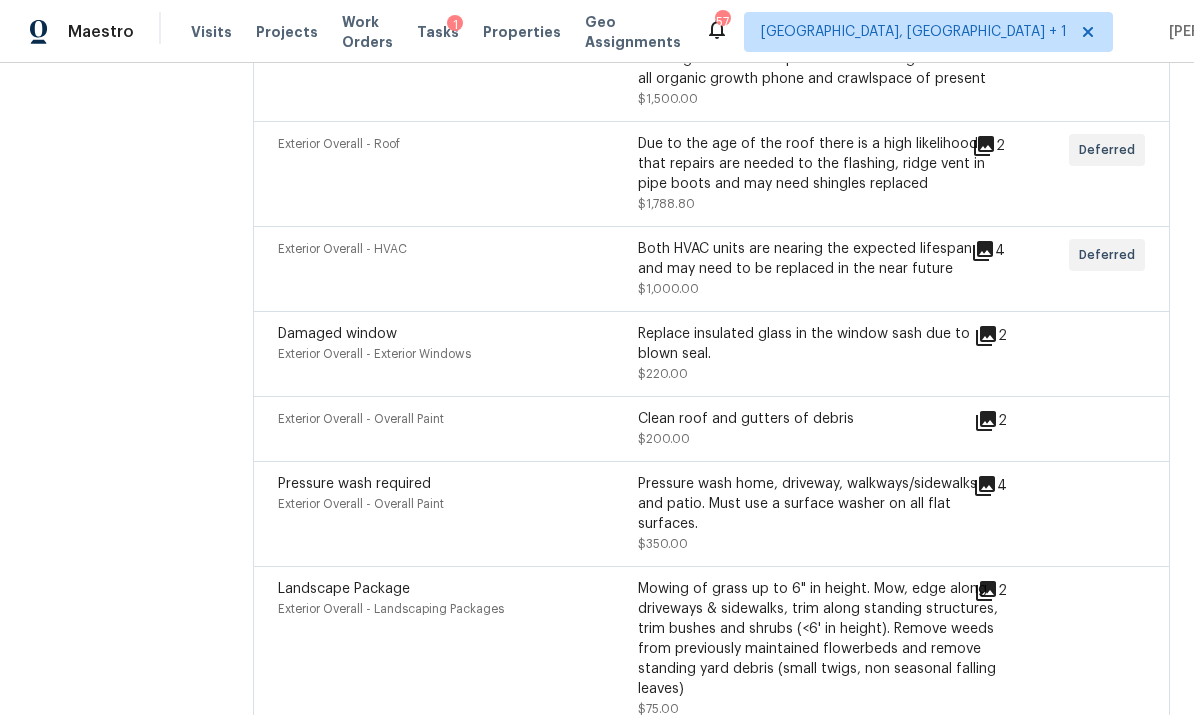 scroll, scrollTop: 2287, scrollLeft: 0, axis: vertical 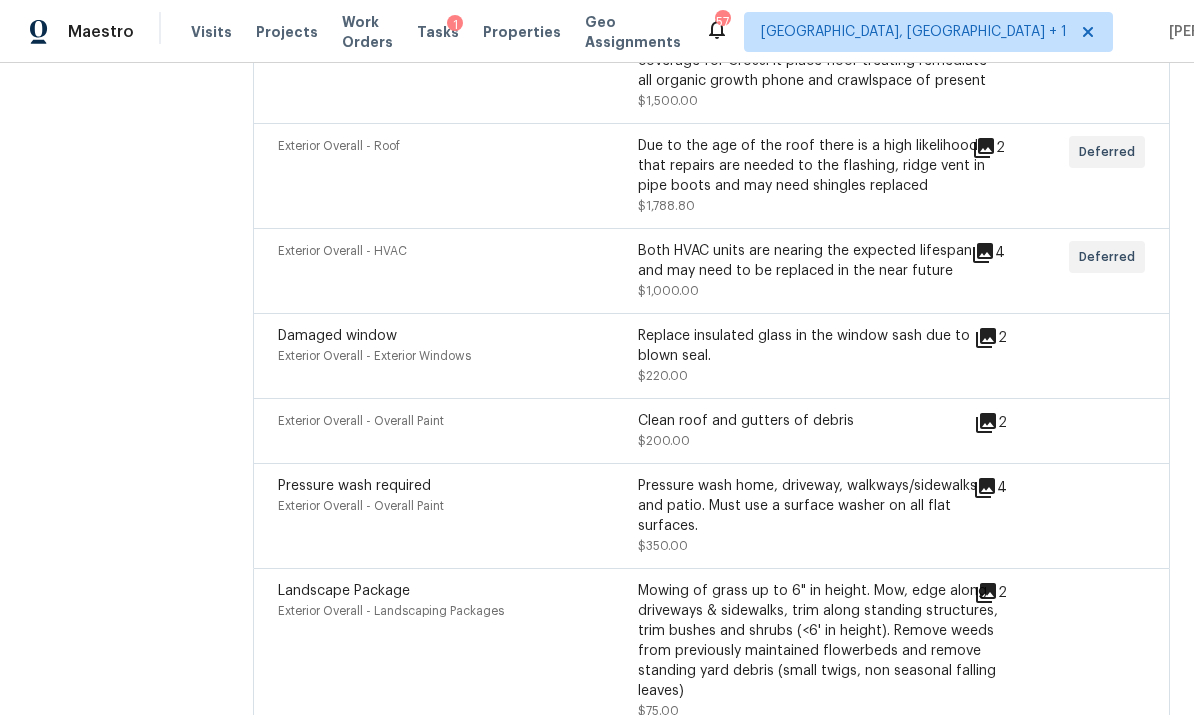 click 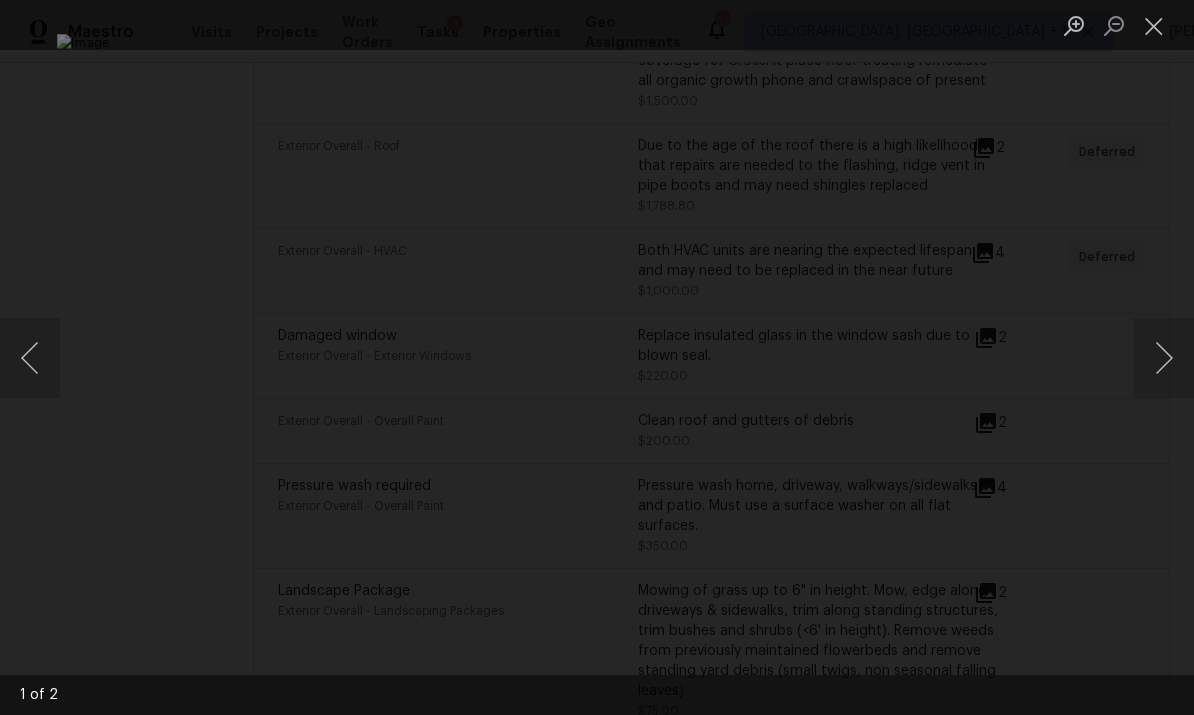 click at bounding box center [1164, 358] 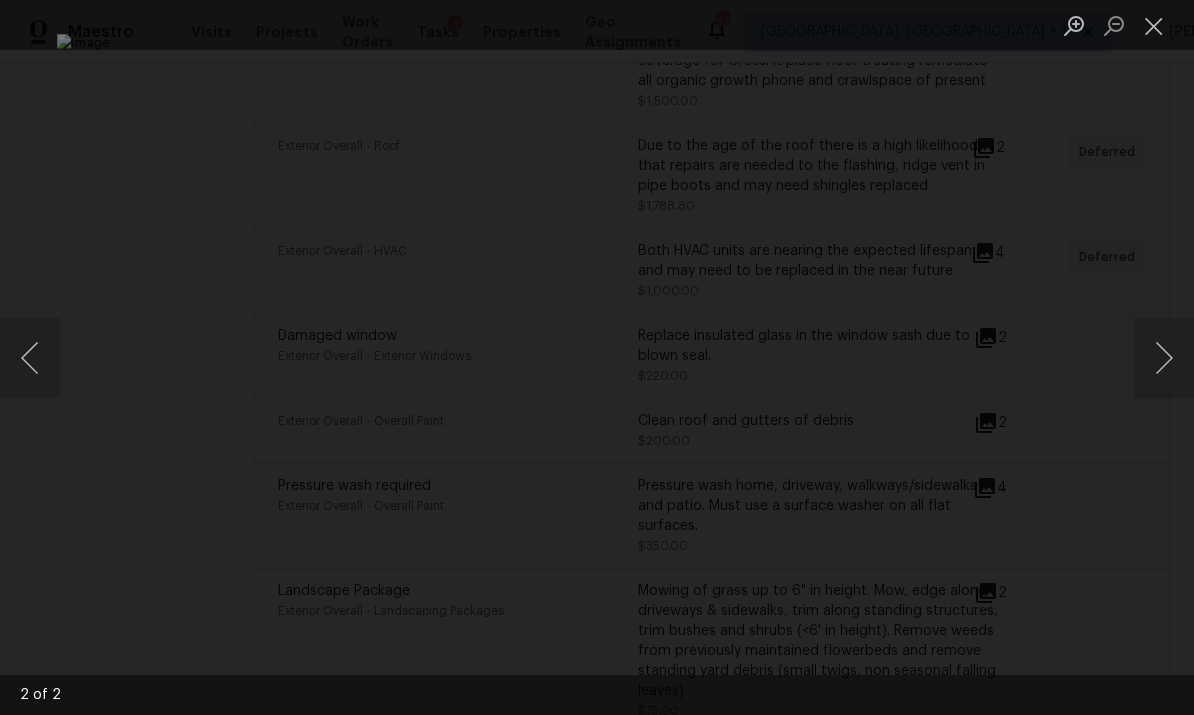 click at bounding box center (1154, 25) 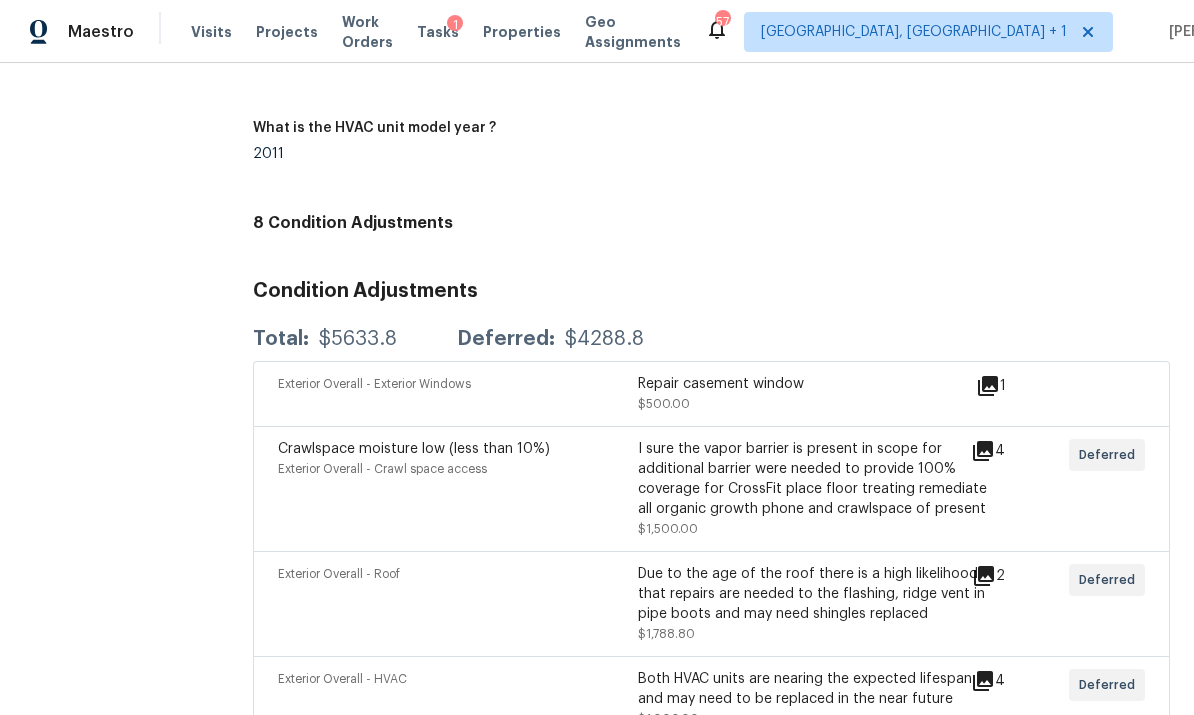 scroll, scrollTop: 1859, scrollLeft: 0, axis: vertical 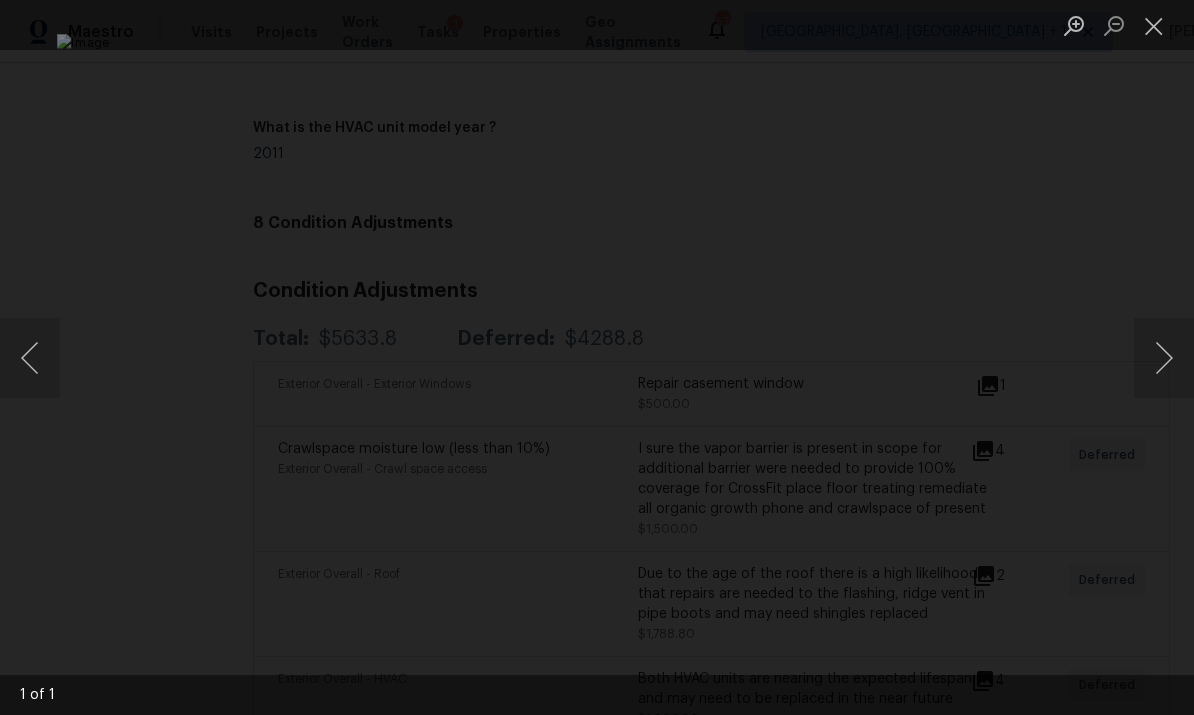 click at bounding box center [1154, 25] 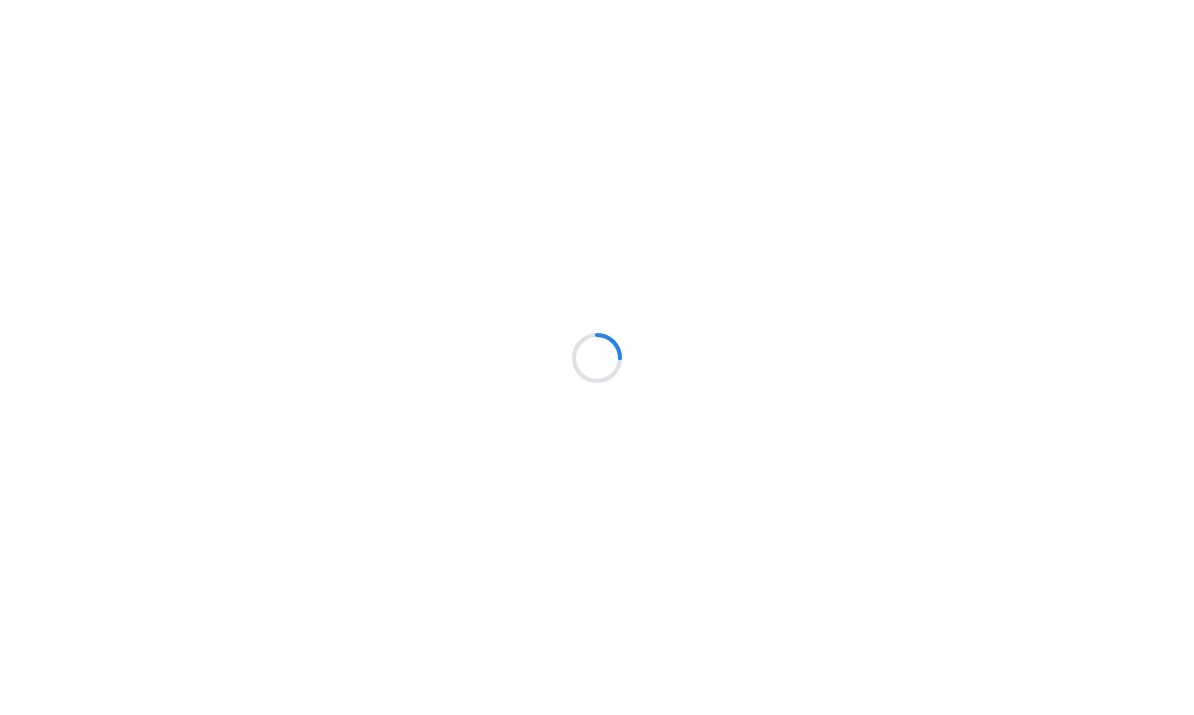 scroll, scrollTop: 0, scrollLeft: 0, axis: both 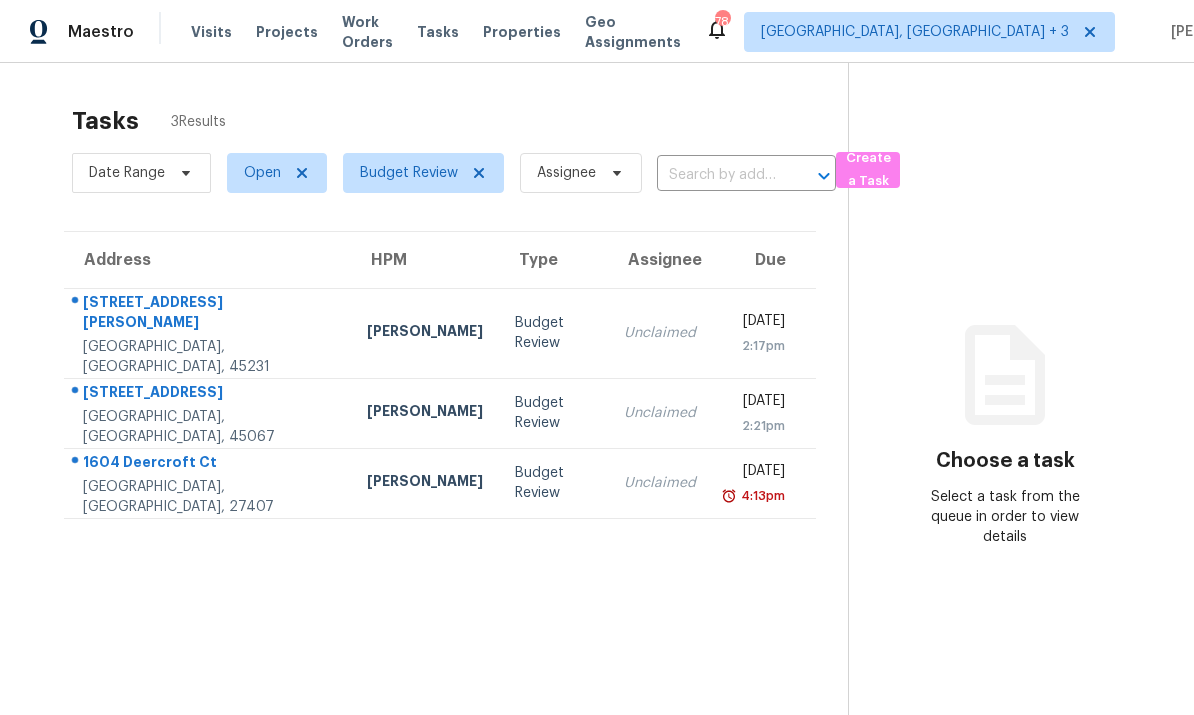 click on "1604 Deercroft Ct" at bounding box center [209, 464] 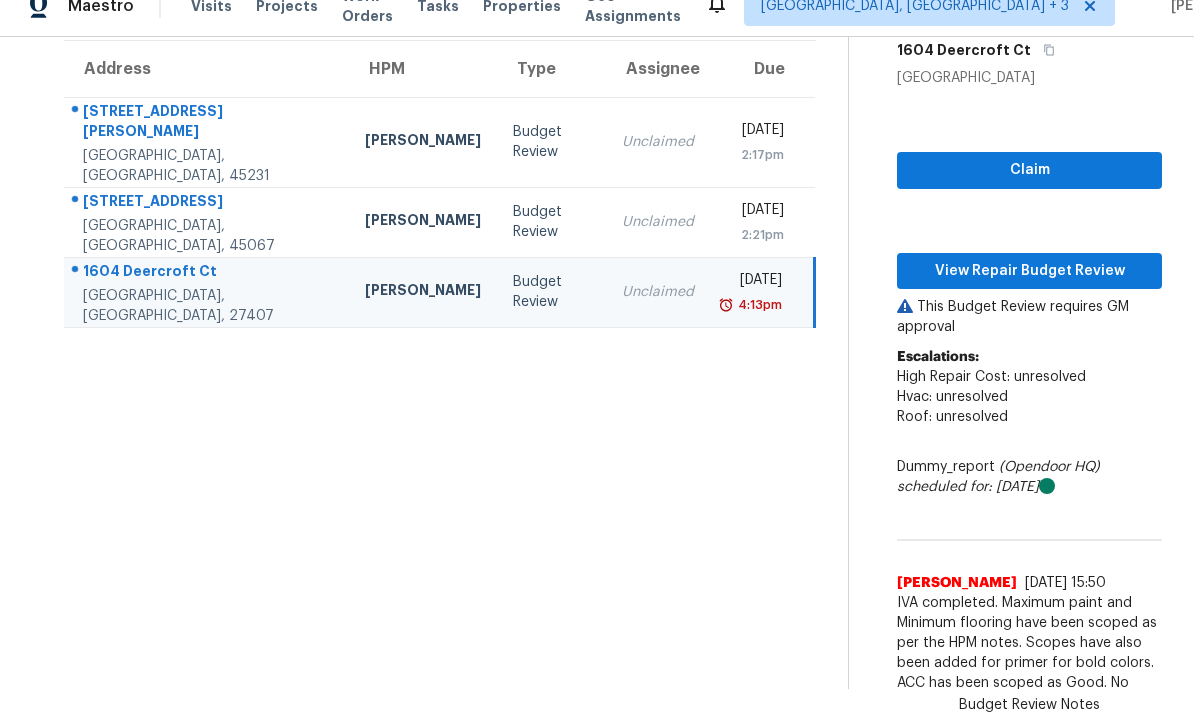 scroll, scrollTop: 164, scrollLeft: 0, axis: vertical 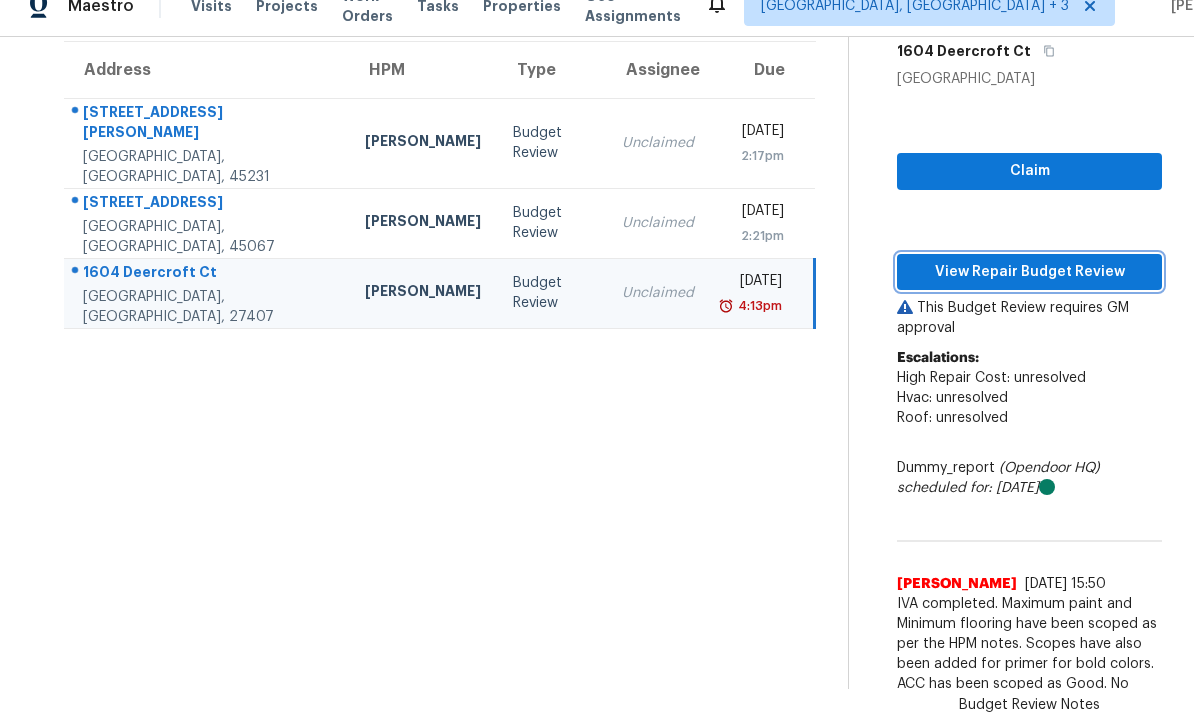 click on "View Repair Budget Review" at bounding box center [1029, 272] 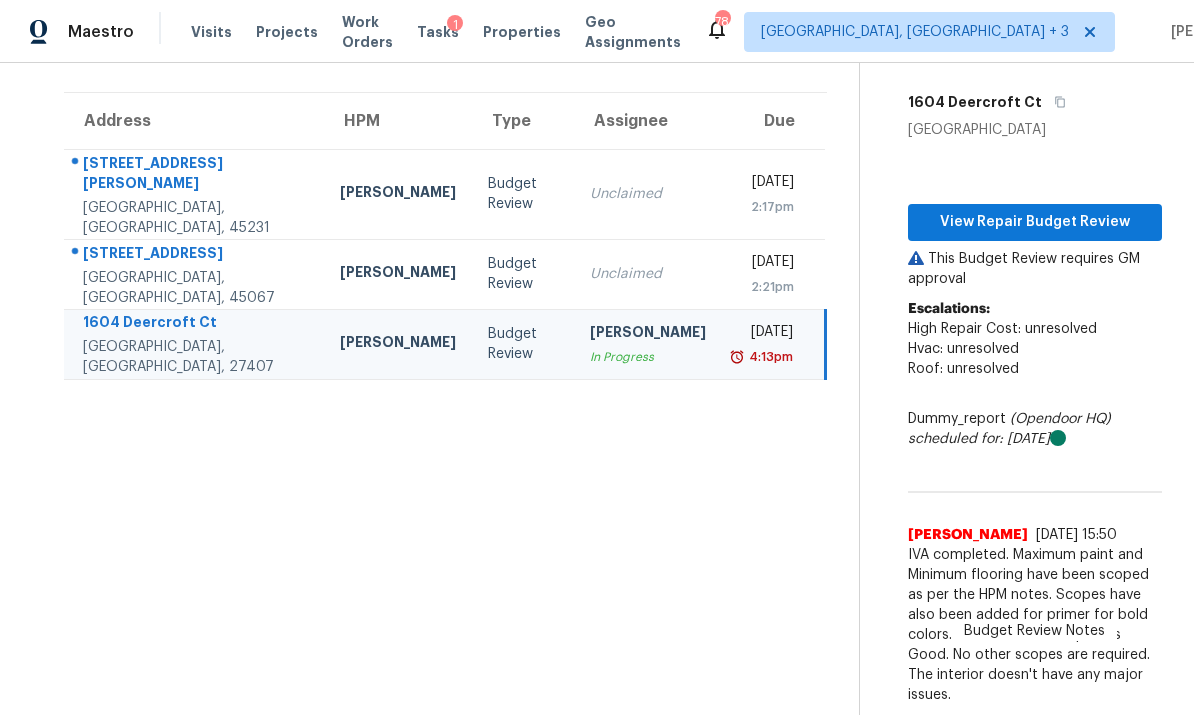 scroll, scrollTop: 64, scrollLeft: 0, axis: vertical 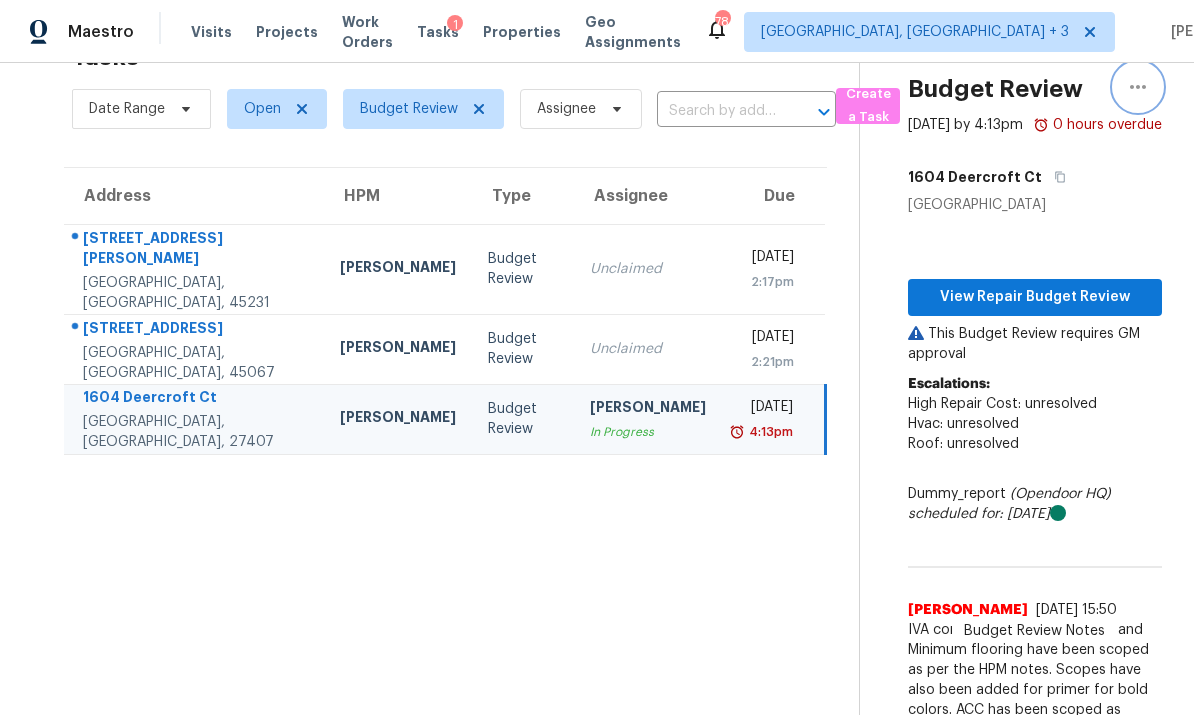 click 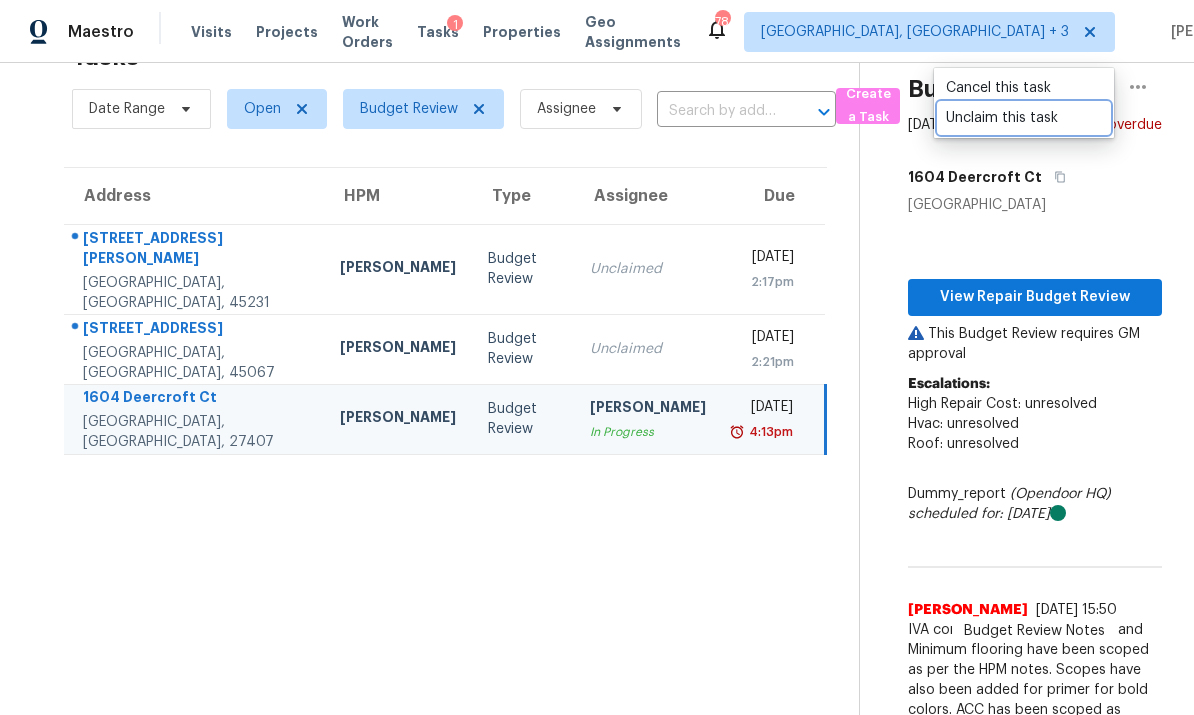 click on "Unclaim this task" at bounding box center (1024, 118) 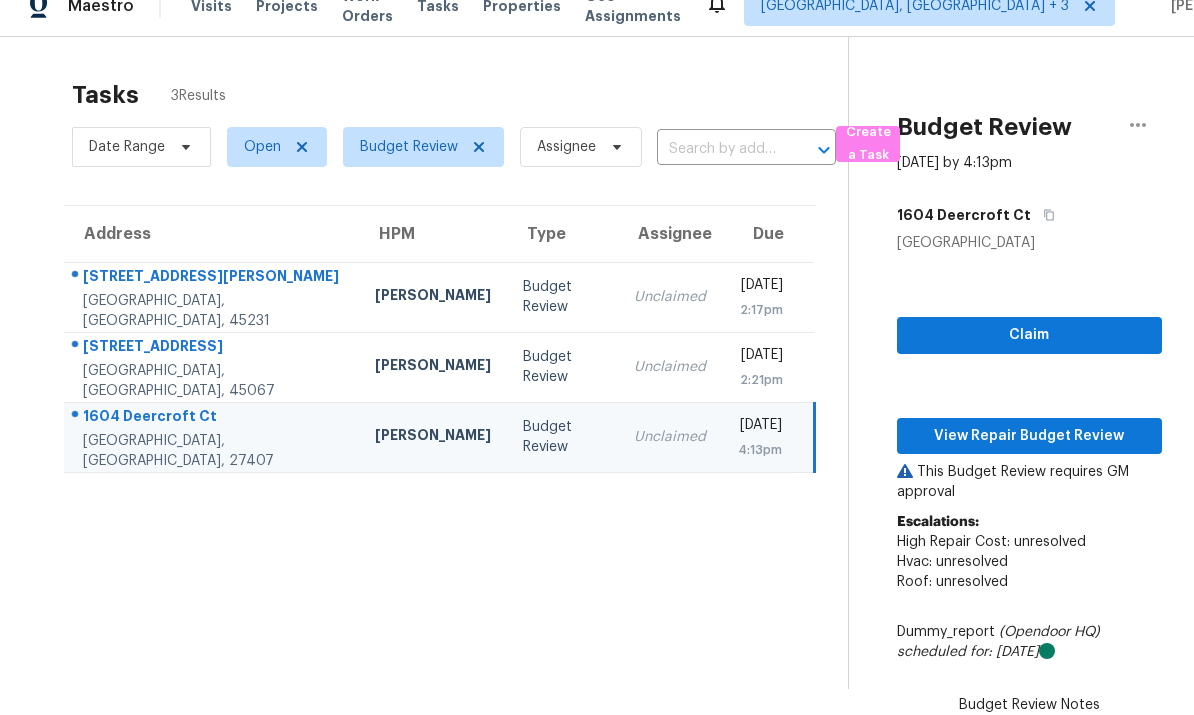 scroll, scrollTop: 0, scrollLeft: 0, axis: both 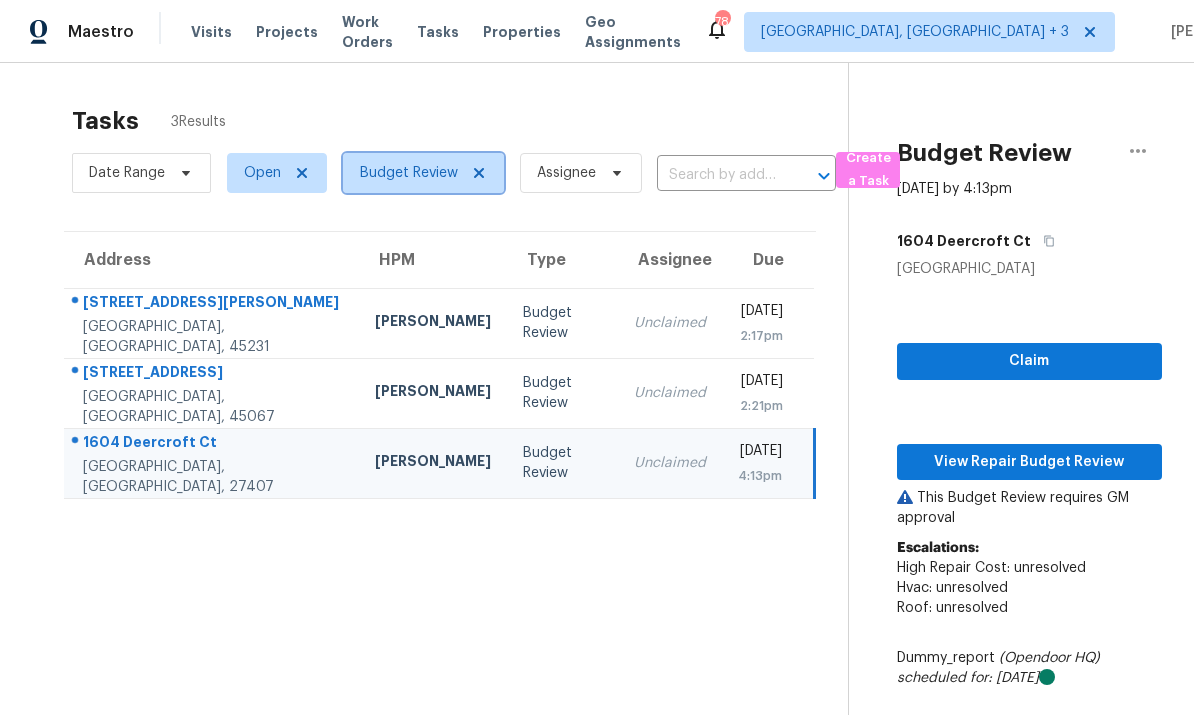 click on "Budget Review" at bounding box center (409, 173) 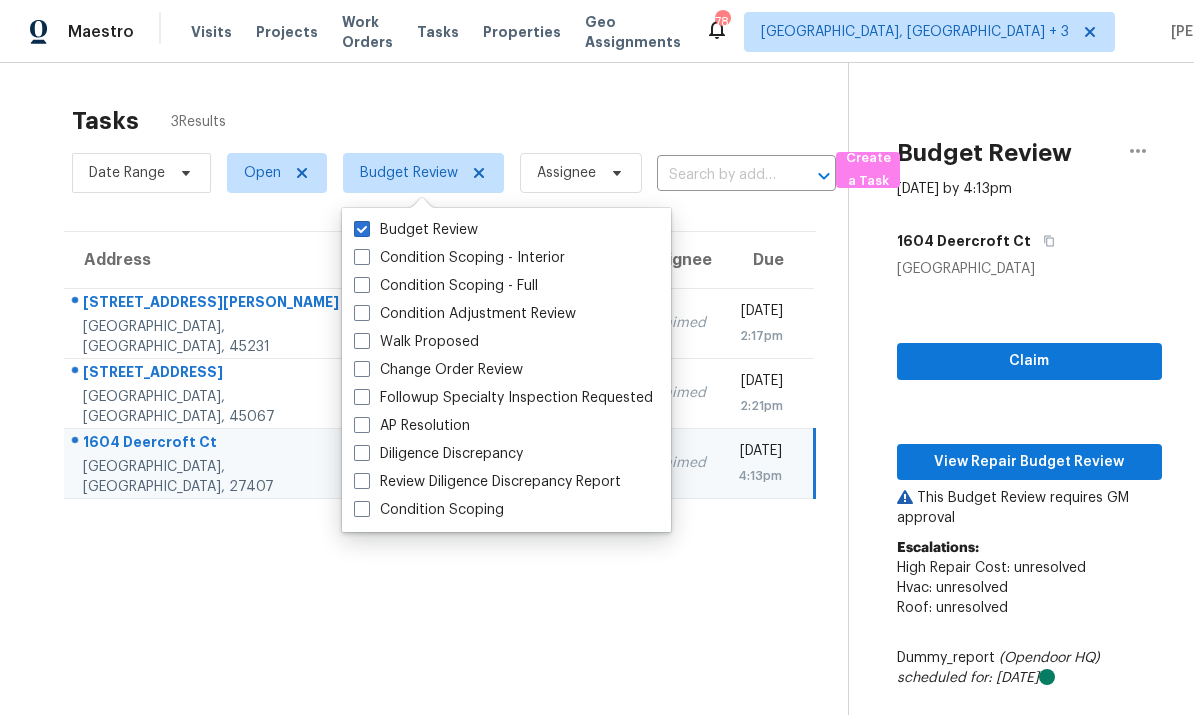 click at bounding box center (362, 369) 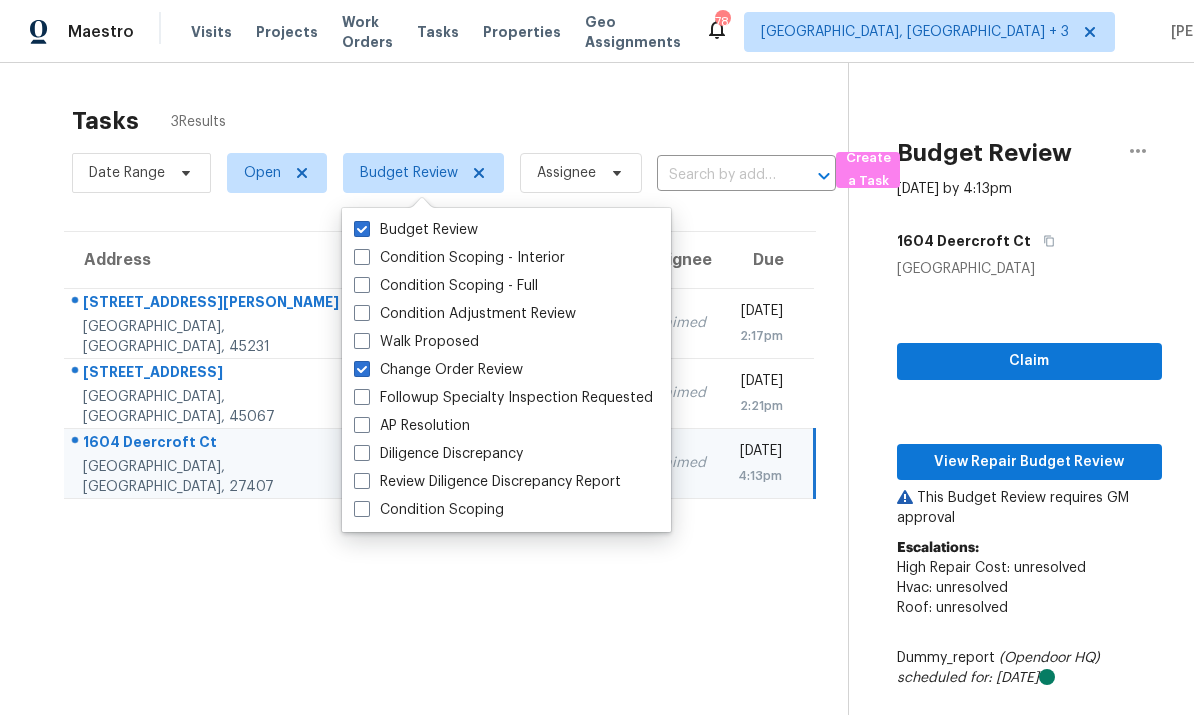 checkbox on "true" 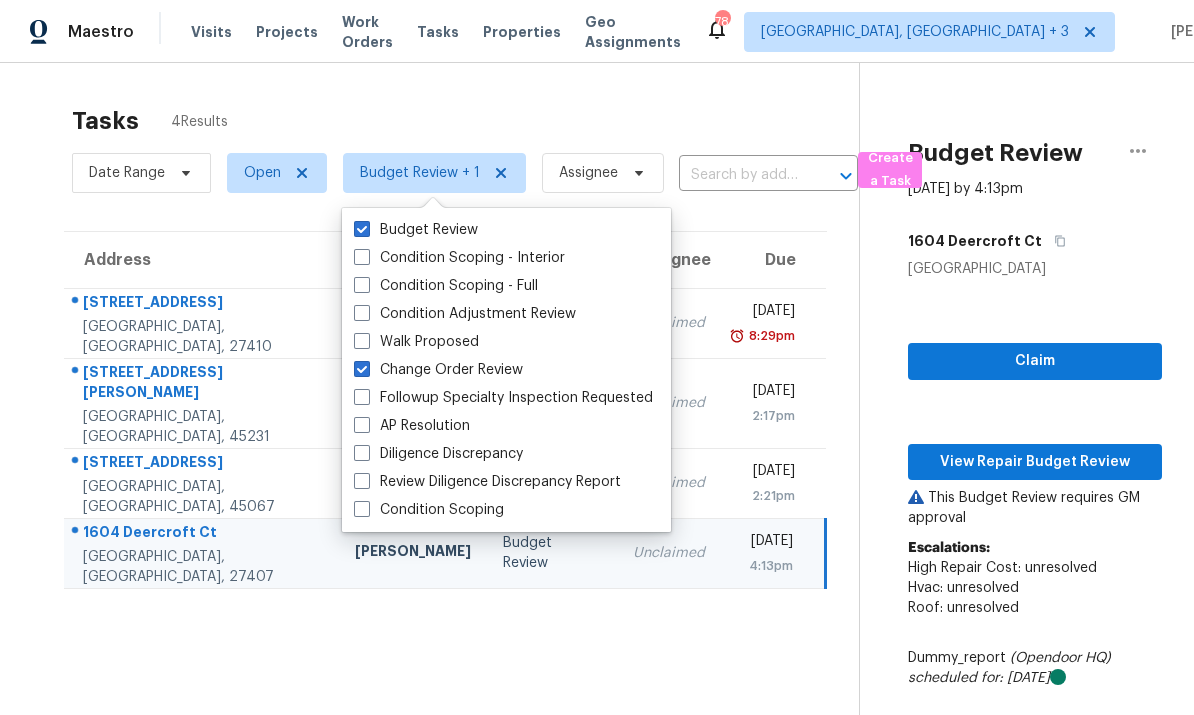 click on "Tasks 4  Results Date Range Open Budget Review + 1 Assignee ​ Create a Task Address HPM Type Assignee Due [STREET_ADDRESS] [PERSON_NAME] Change Order Review Unclaimed [DATE] 8:29pm [STREET_ADDRESS][PERSON_NAME] [PERSON_NAME] Budget Review Unclaimed [DATE] 2:17pm [STREET_ADDRESS] [PERSON_NAME] Budget Review Unclaimed [DATE] 2:21pm [STREET_ADDRESS] [PERSON_NAME] Budget Review Unclaimed [DATE] 4:13pm" at bounding box center (445, 524) 